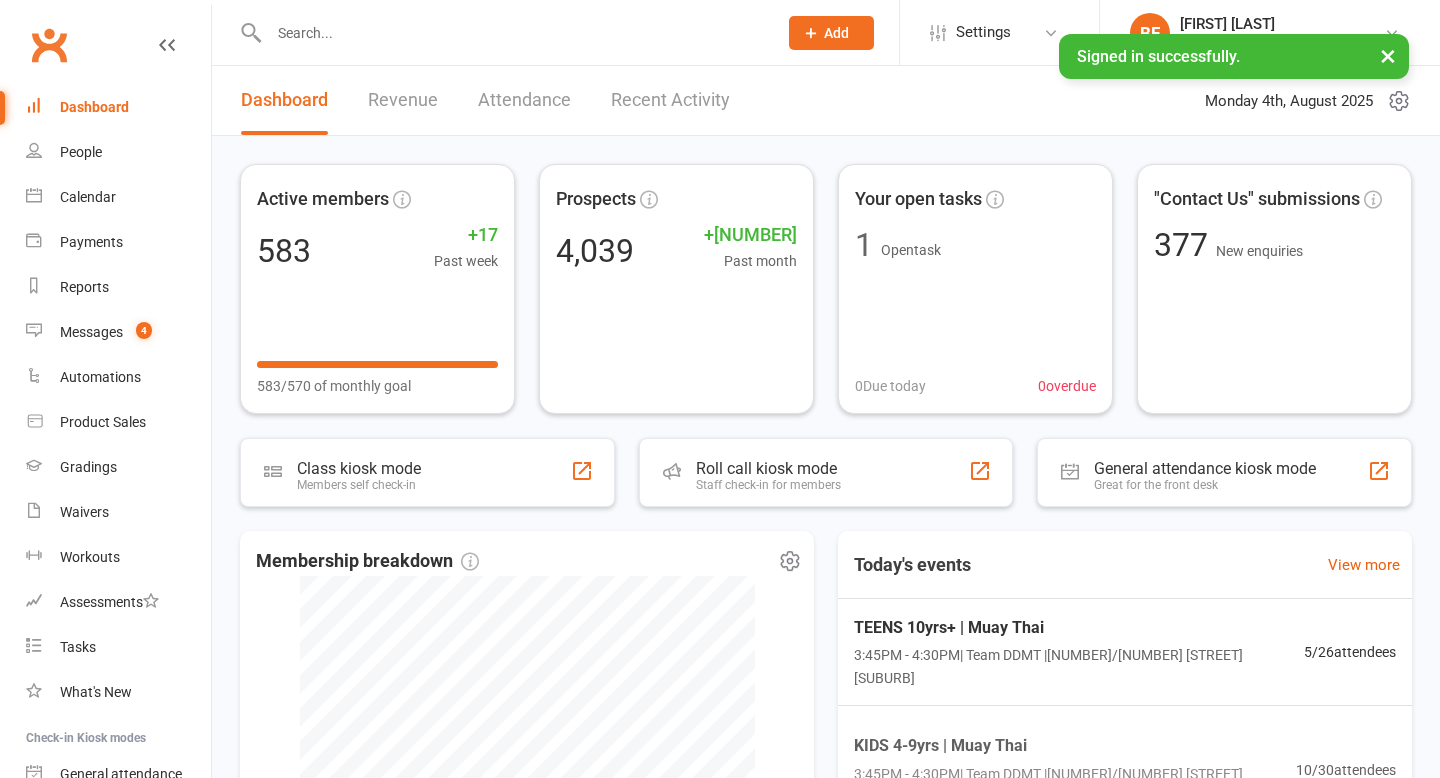 scroll, scrollTop: 0, scrollLeft: 0, axis: both 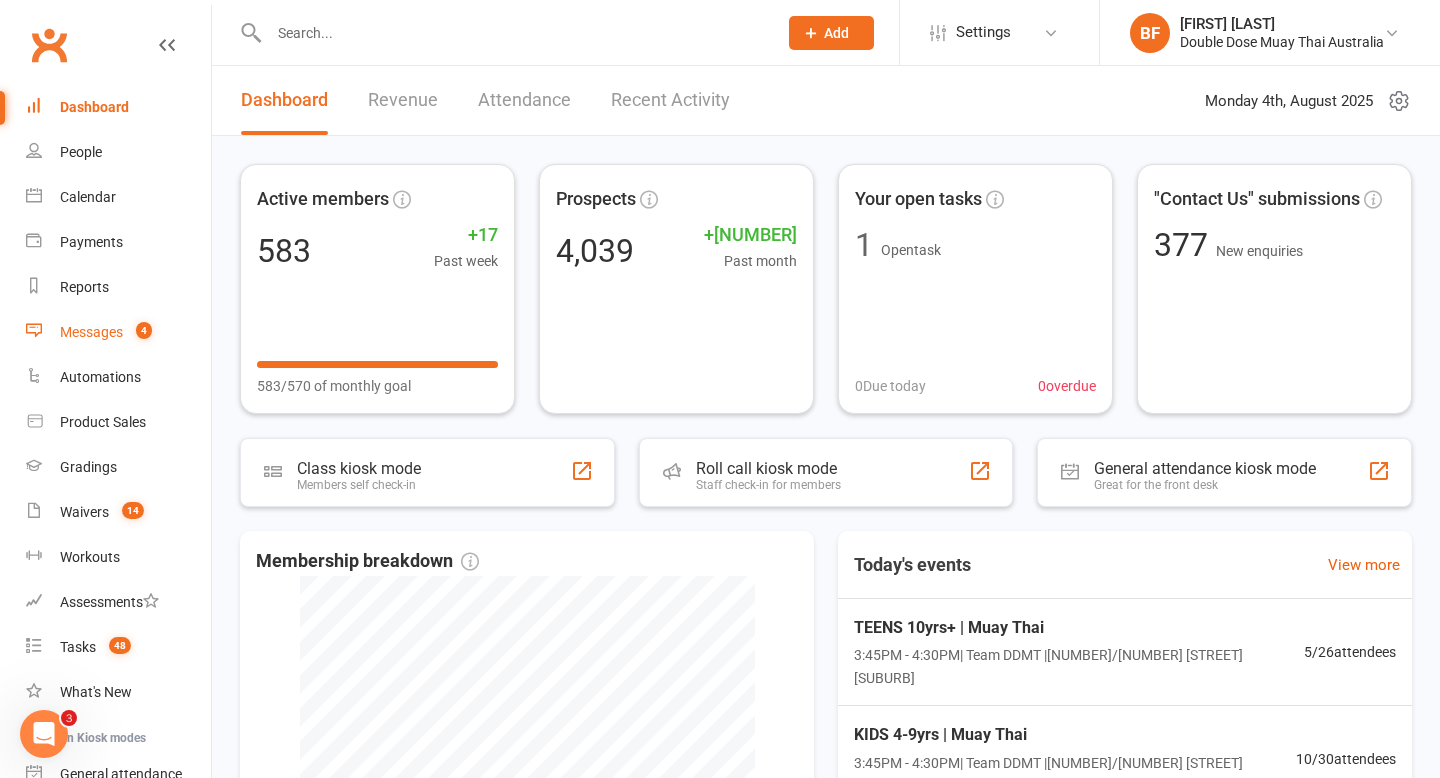 click on "Messages   4" at bounding box center (118, 332) 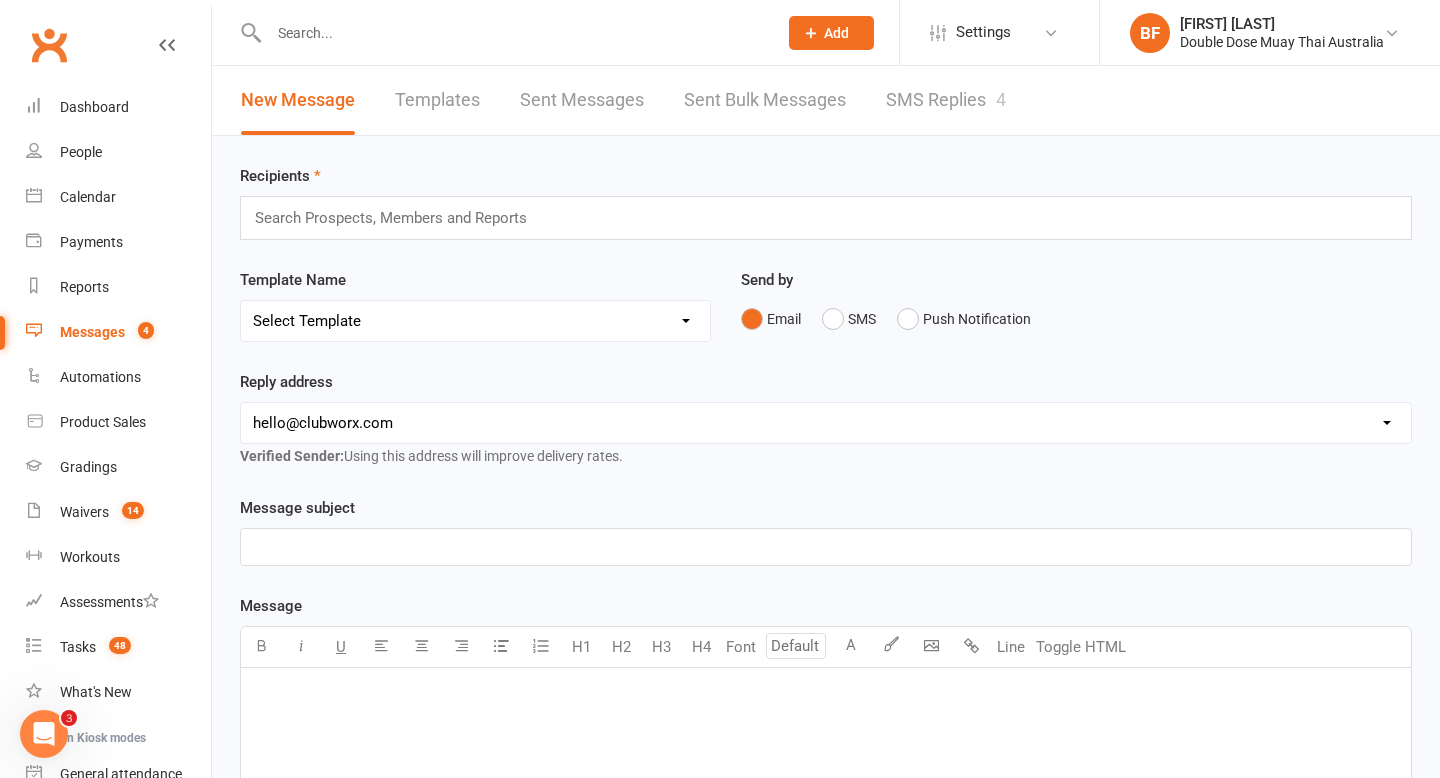 click on "Settings Membership Plans Event Templates Appointment Types Website Image Library Customize Contacts Account Profile" at bounding box center [999, 32] 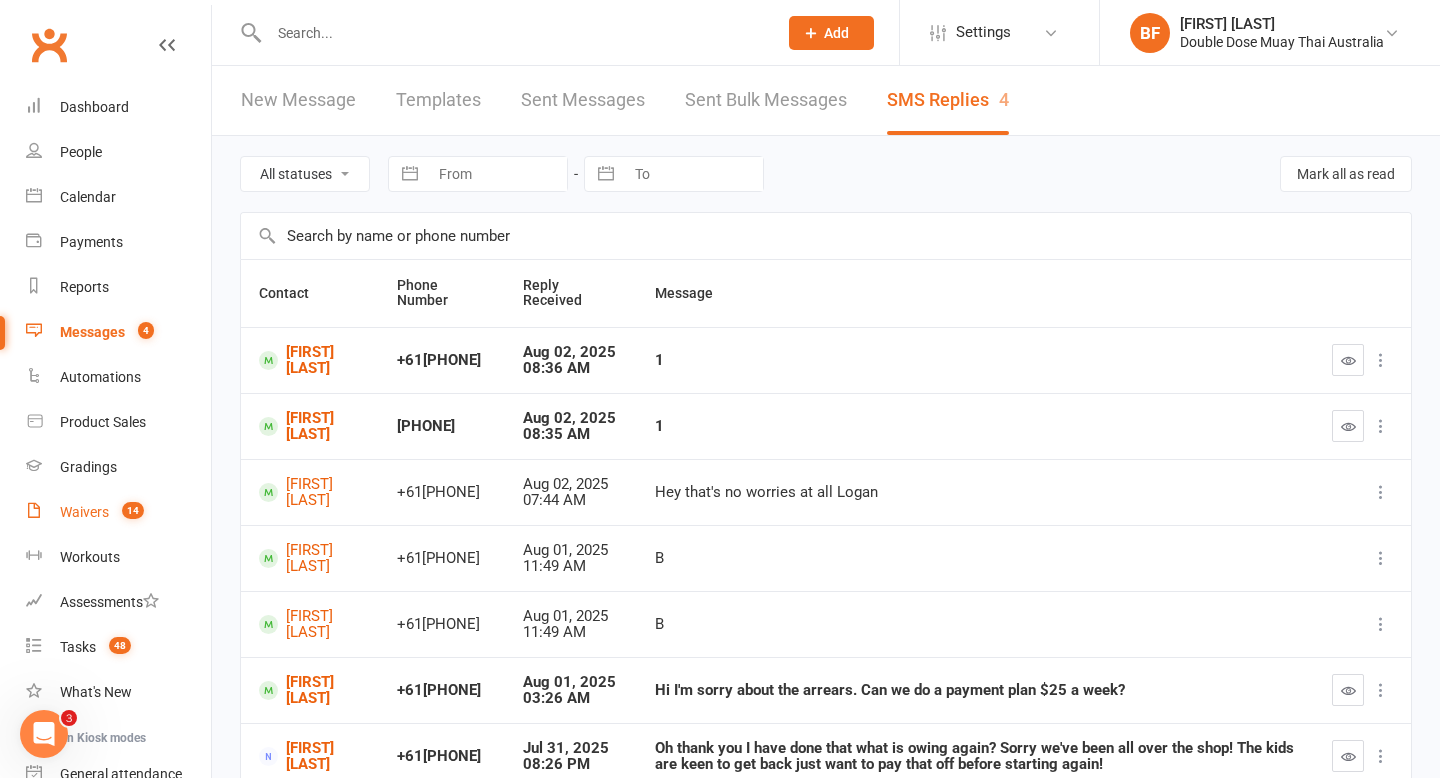 click on "Waivers" at bounding box center (84, 512) 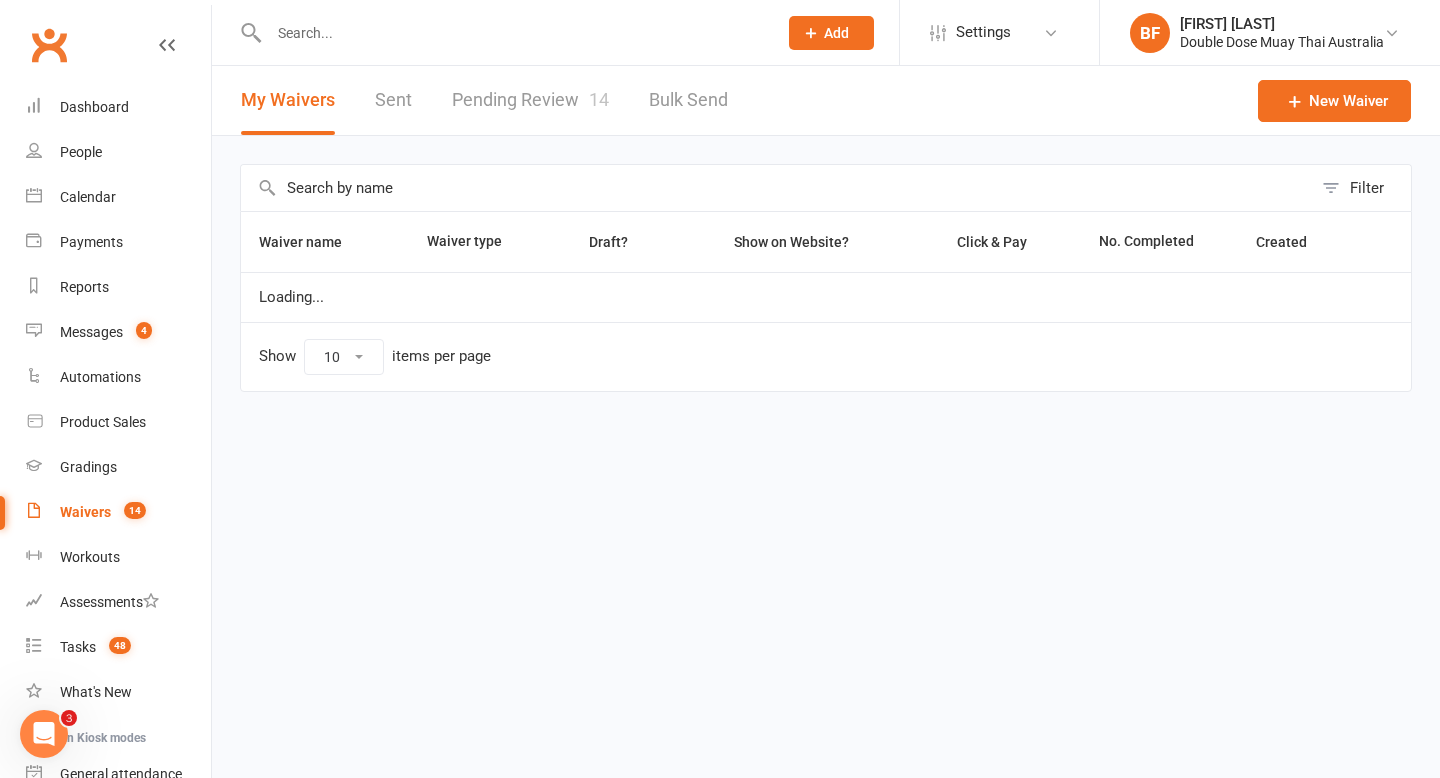 click on "Pending Review 14" at bounding box center [530, 100] 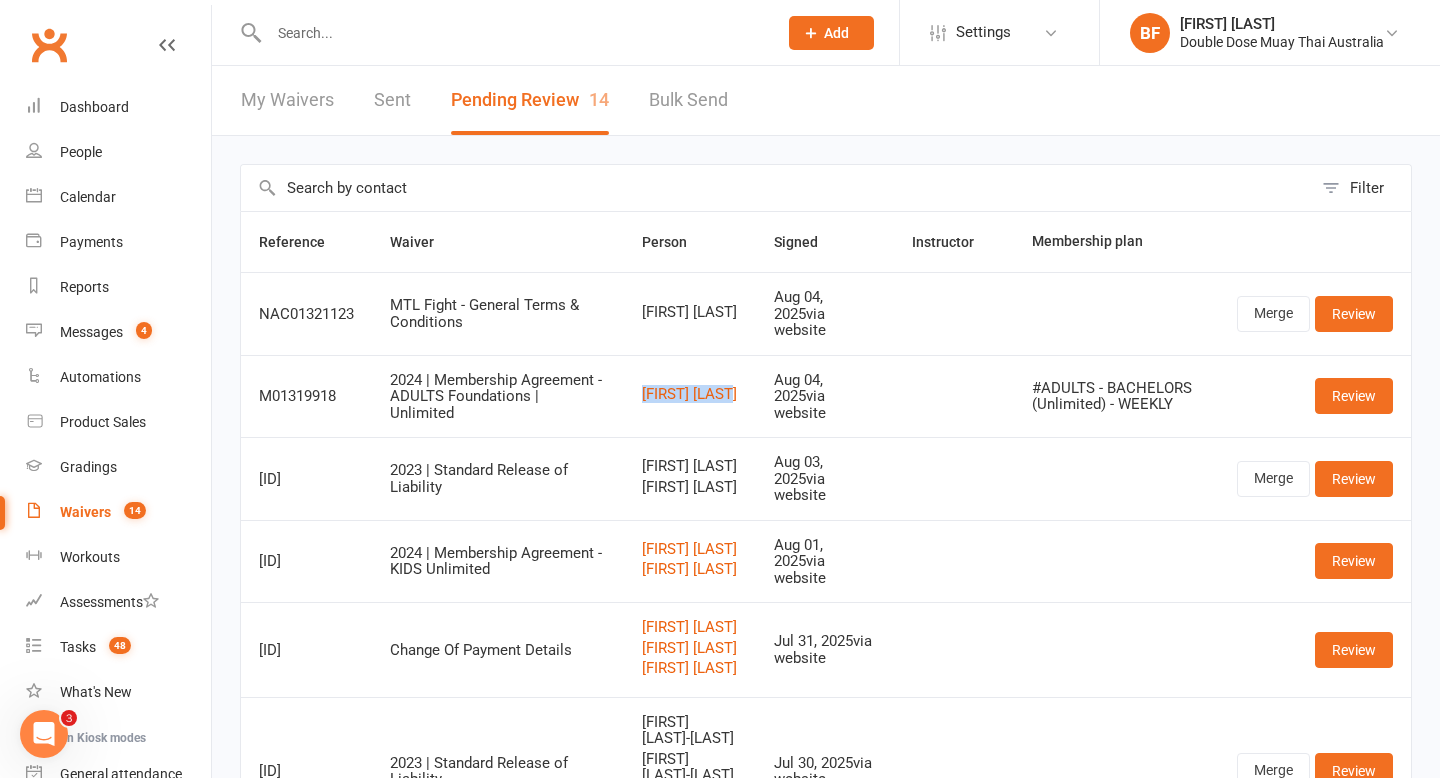 drag, startPoint x: 630, startPoint y: 383, endPoint x: 749, endPoint y: 382, distance: 119.0042 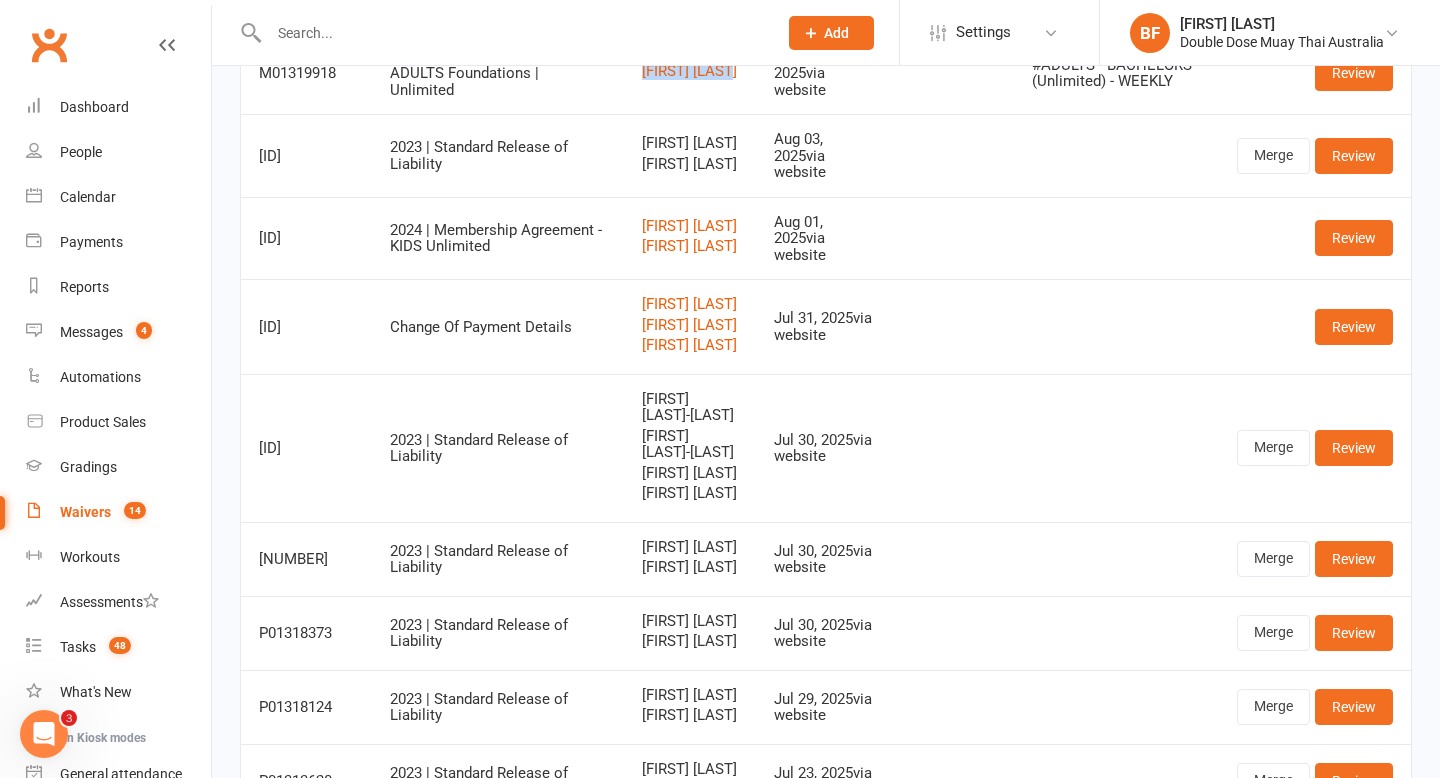 scroll, scrollTop: 0, scrollLeft: 0, axis: both 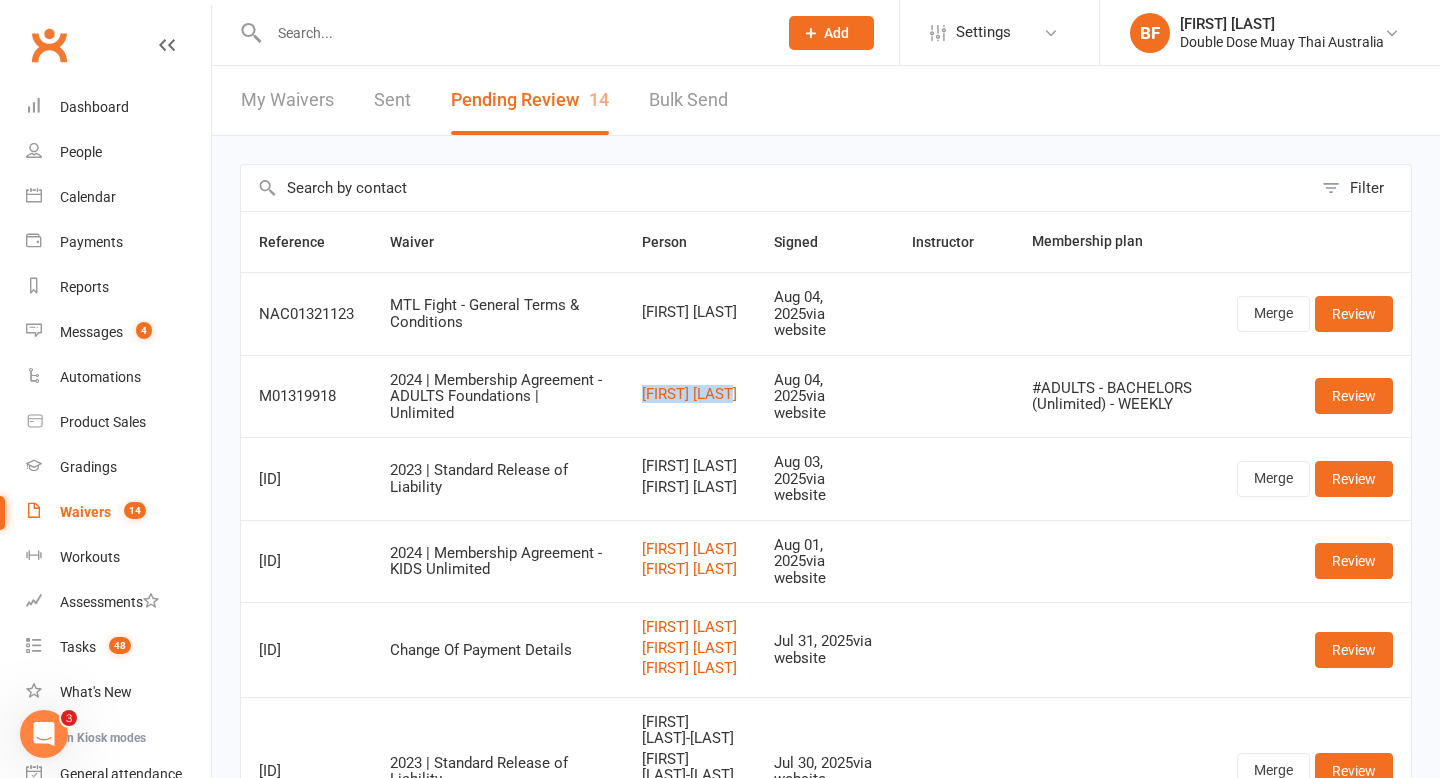click at bounding box center (954, 396) 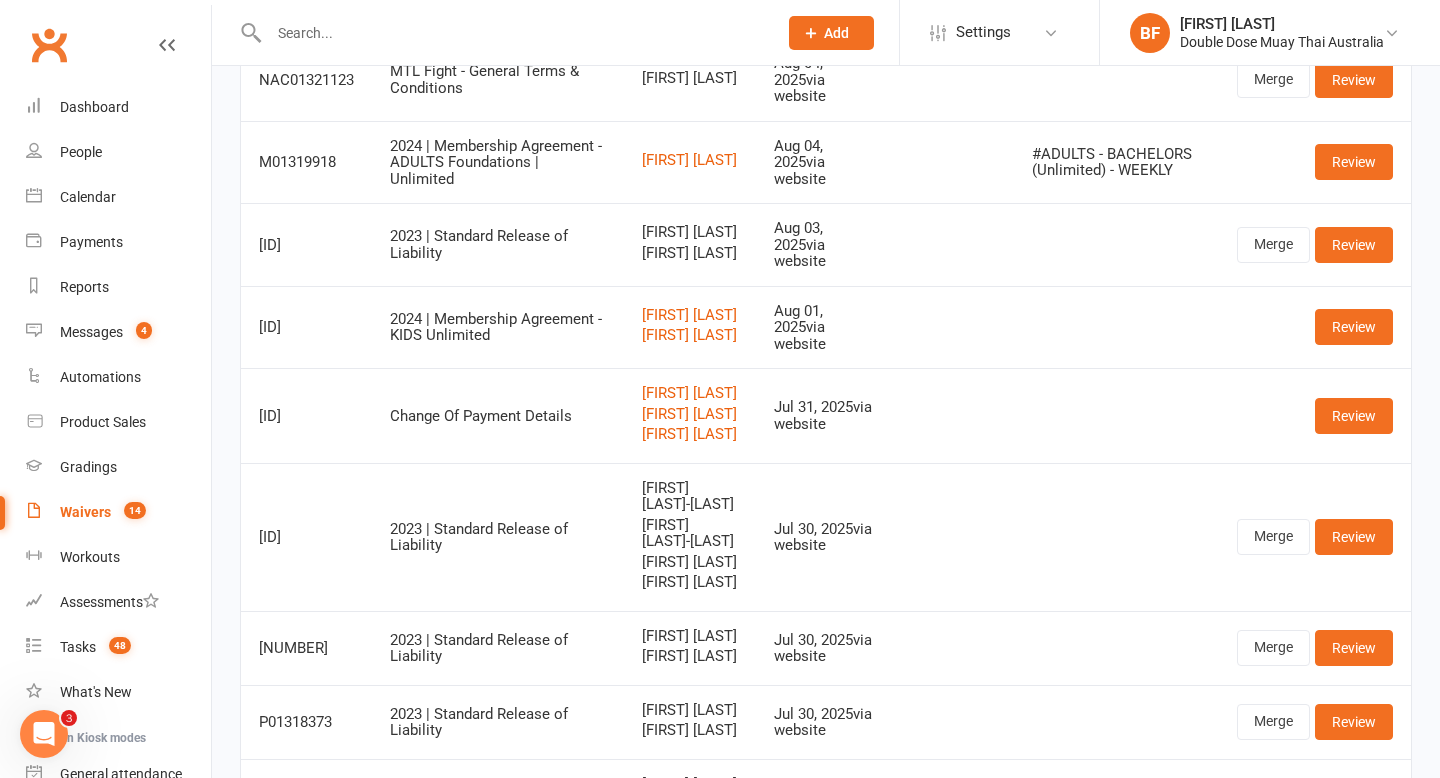 scroll, scrollTop: 586, scrollLeft: 0, axis: vertical 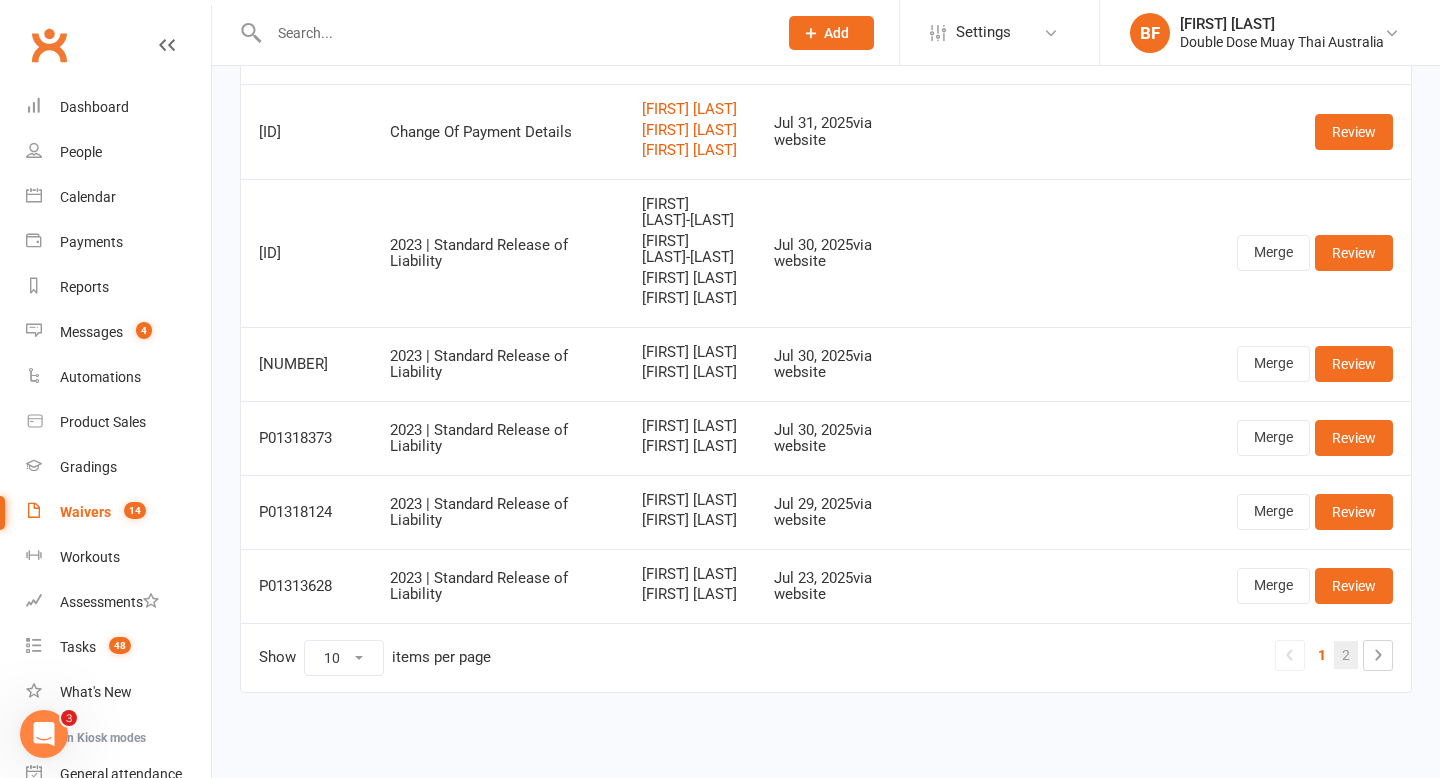 click on "2" at bounding box center (1346, 655) 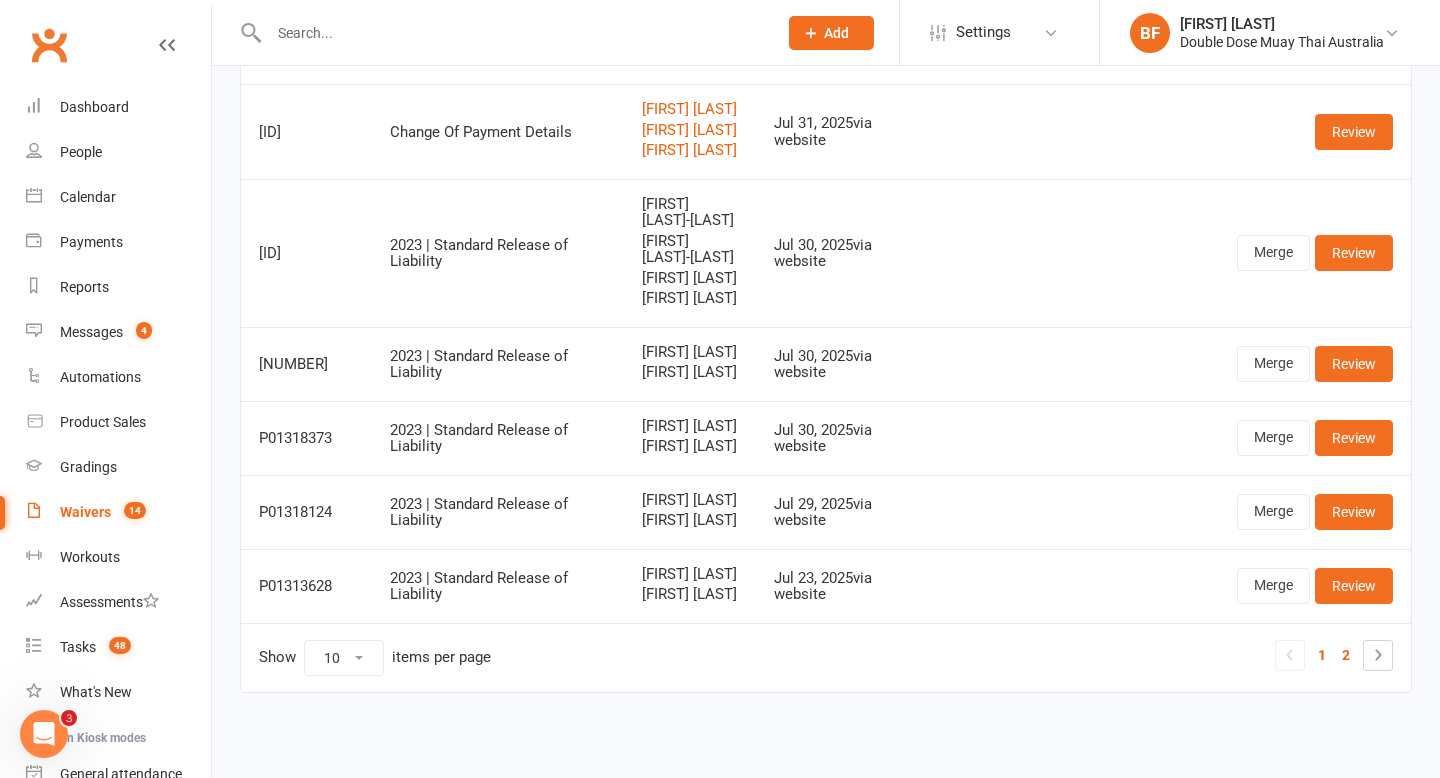 scroll, scrollTop: 0, scrollLeft: 0, axis: both 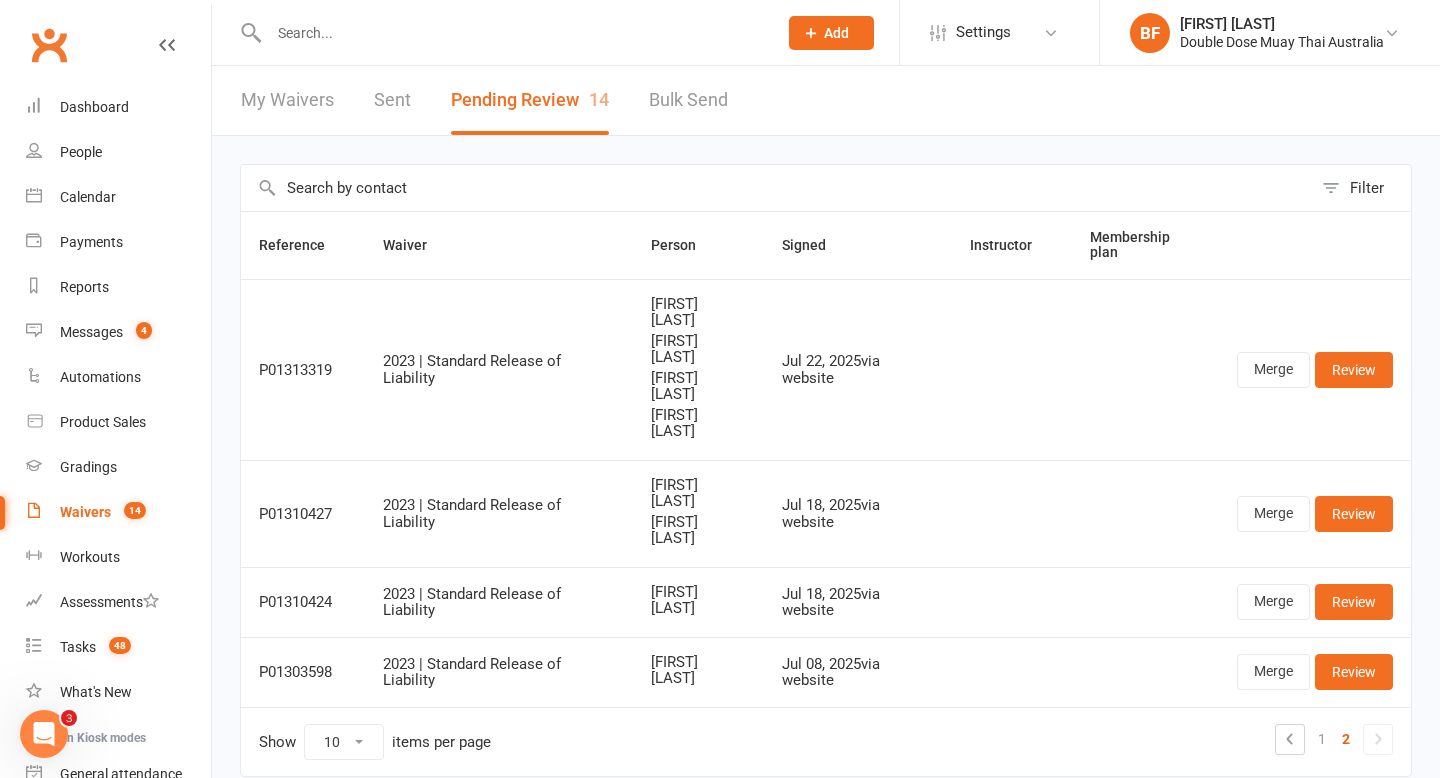 click at bounding box center [501, 32] 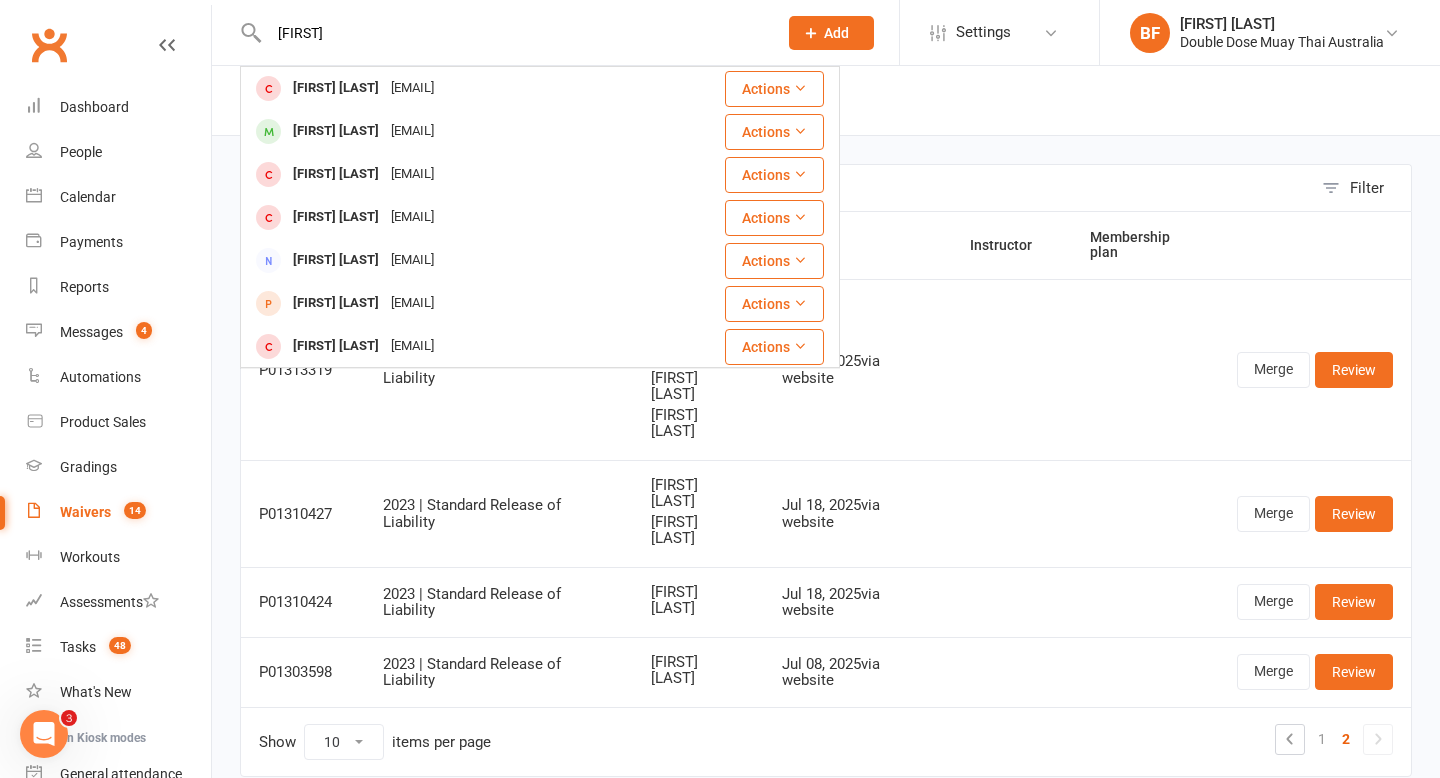 drag, startPoint x: 331, startPoint y: 34, endPoint x: 222, endPoint y: 31, distance: 109.041275 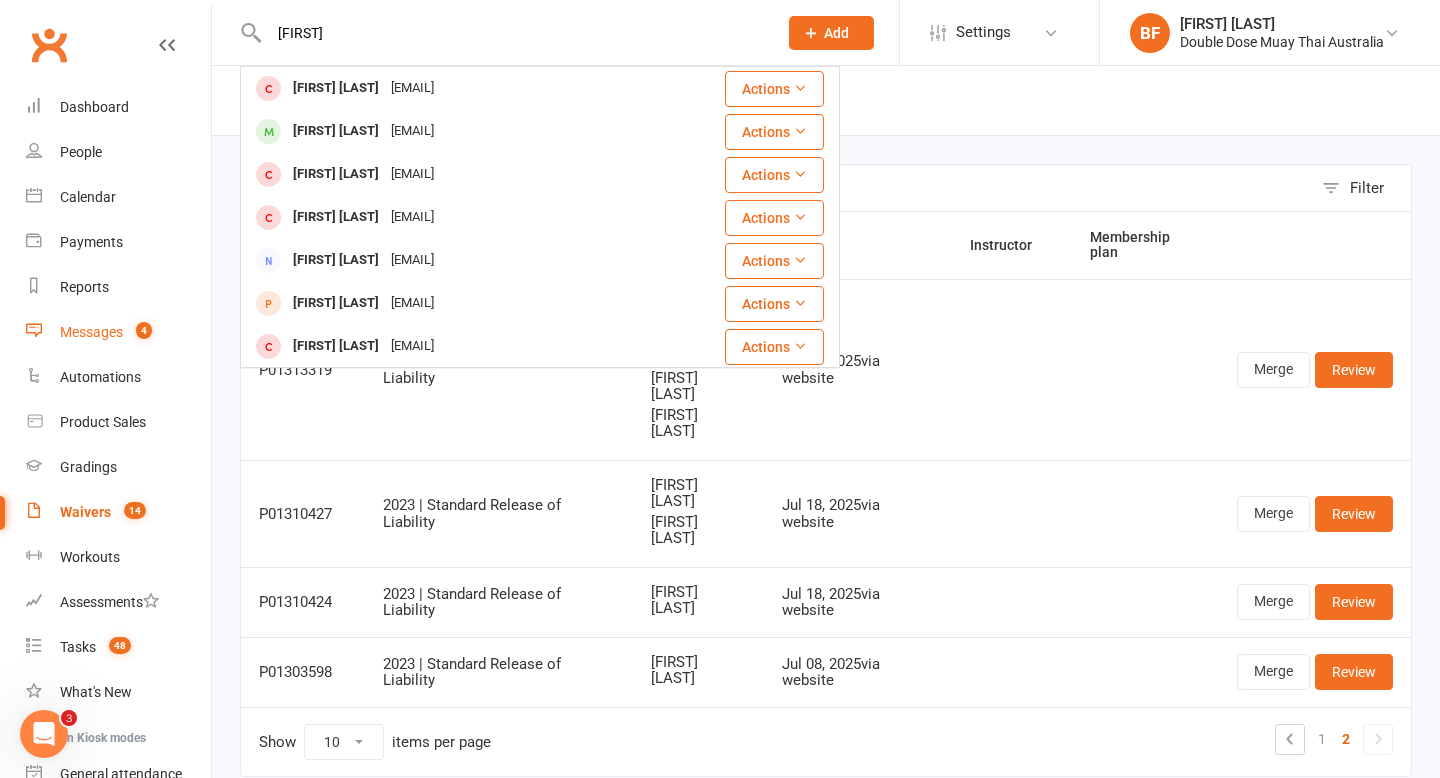 click on "Messages" at bounding box center (91, 332) 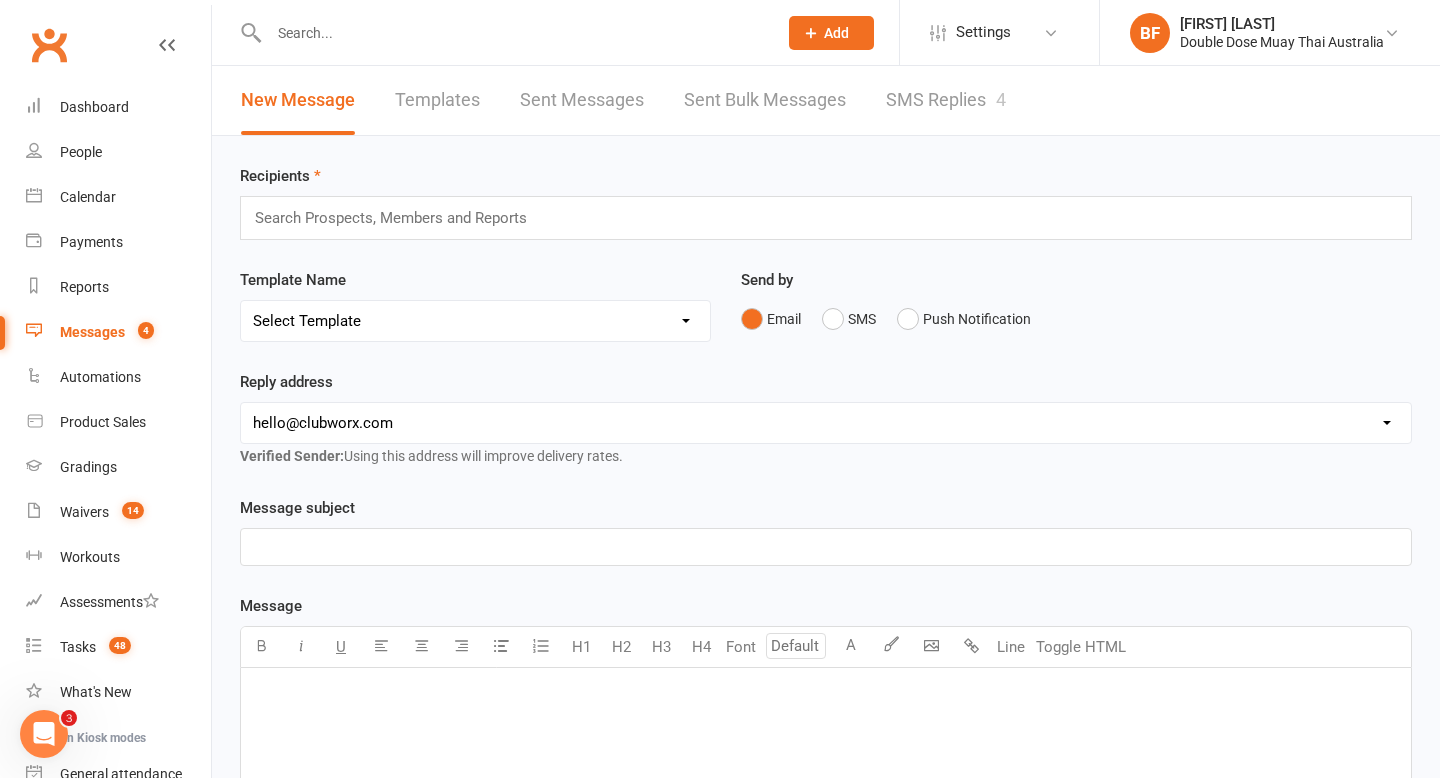 click on "SMS Replies  4" at bounding box center [946, 100] 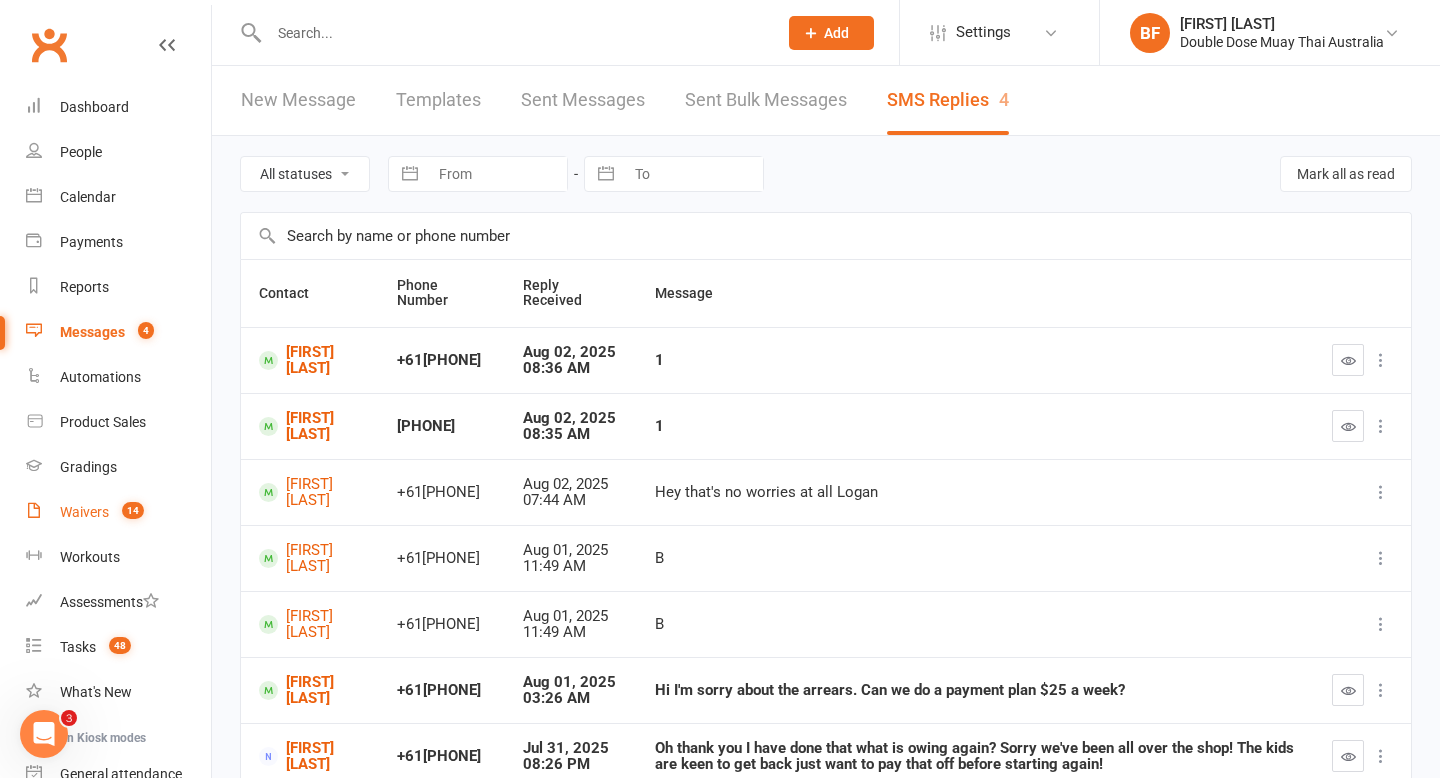click on "Waivers" at bounding box center [84, 512] 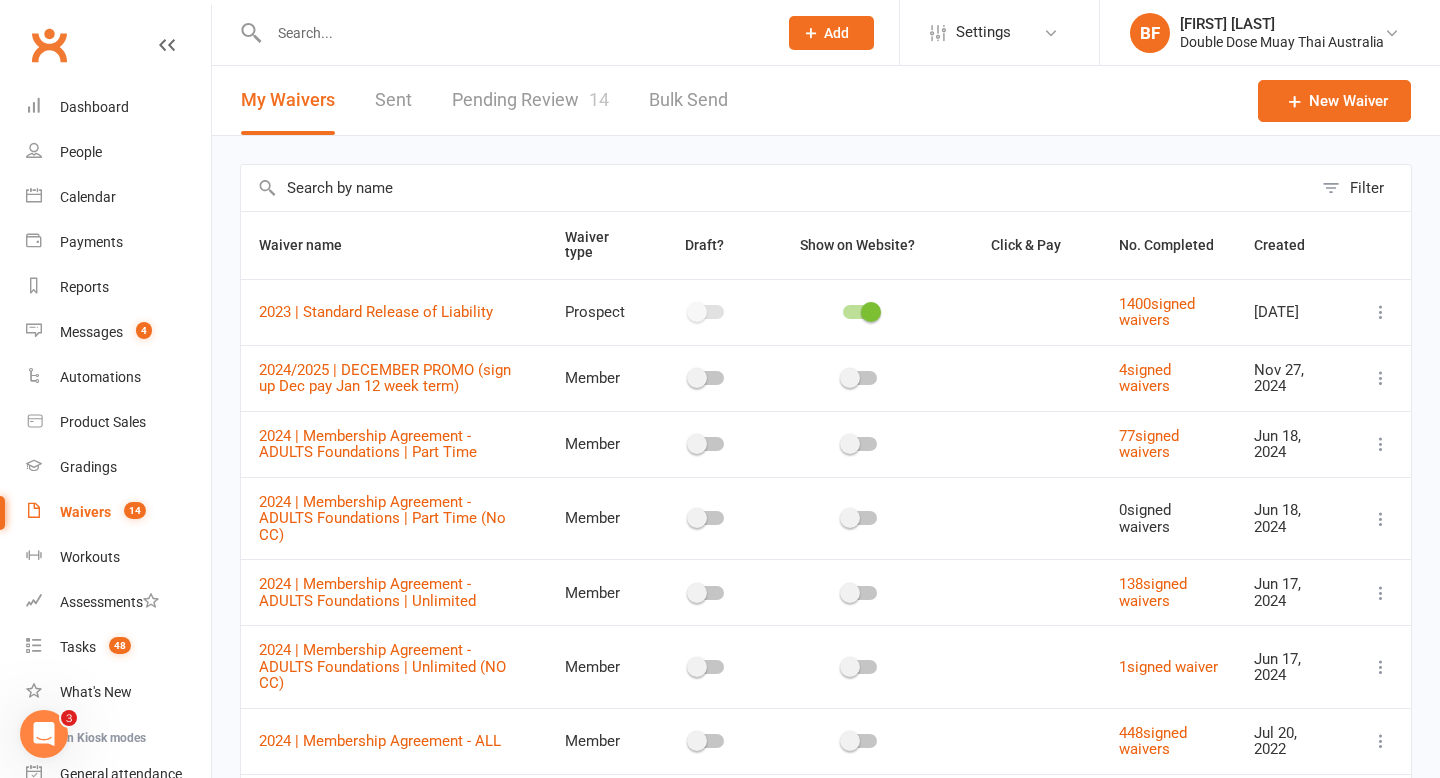 click on "Pending Review 14" at bounding box center [530, 100] 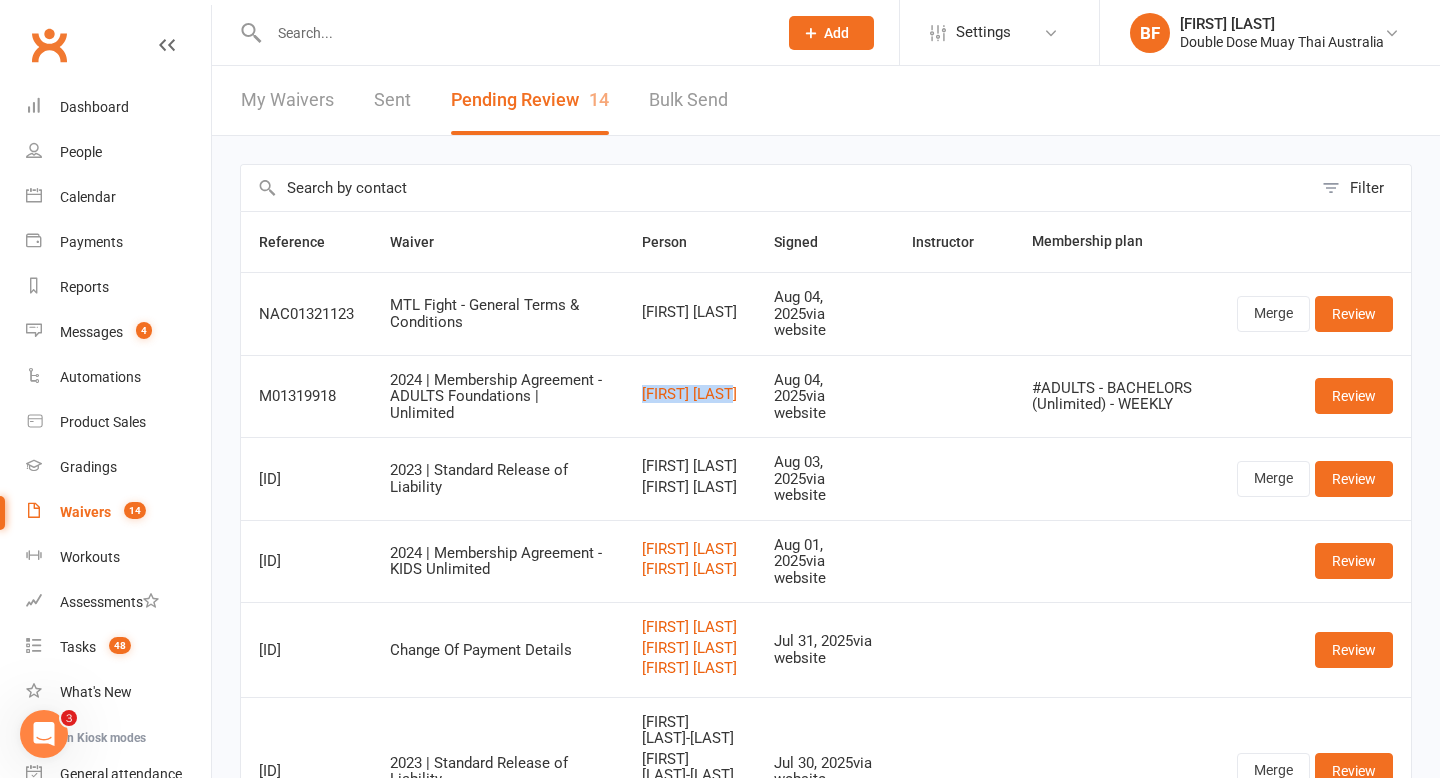 drag, startPoint x: 754, startPoint y: 383, endPoint x: 625, endPoint y: 382, distance: 129.00388 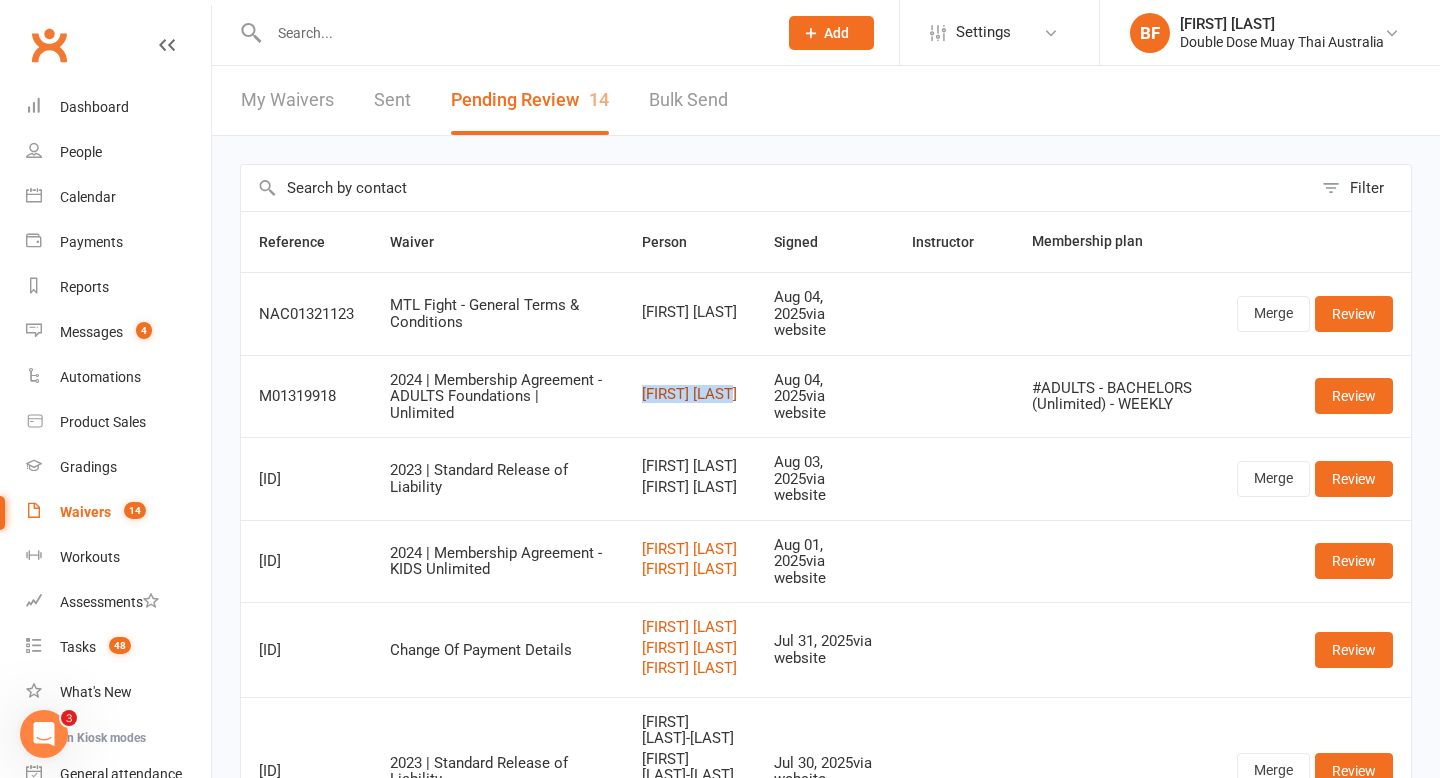 click on "[FIRST] [LAST]" at bounding box center [690, 394] 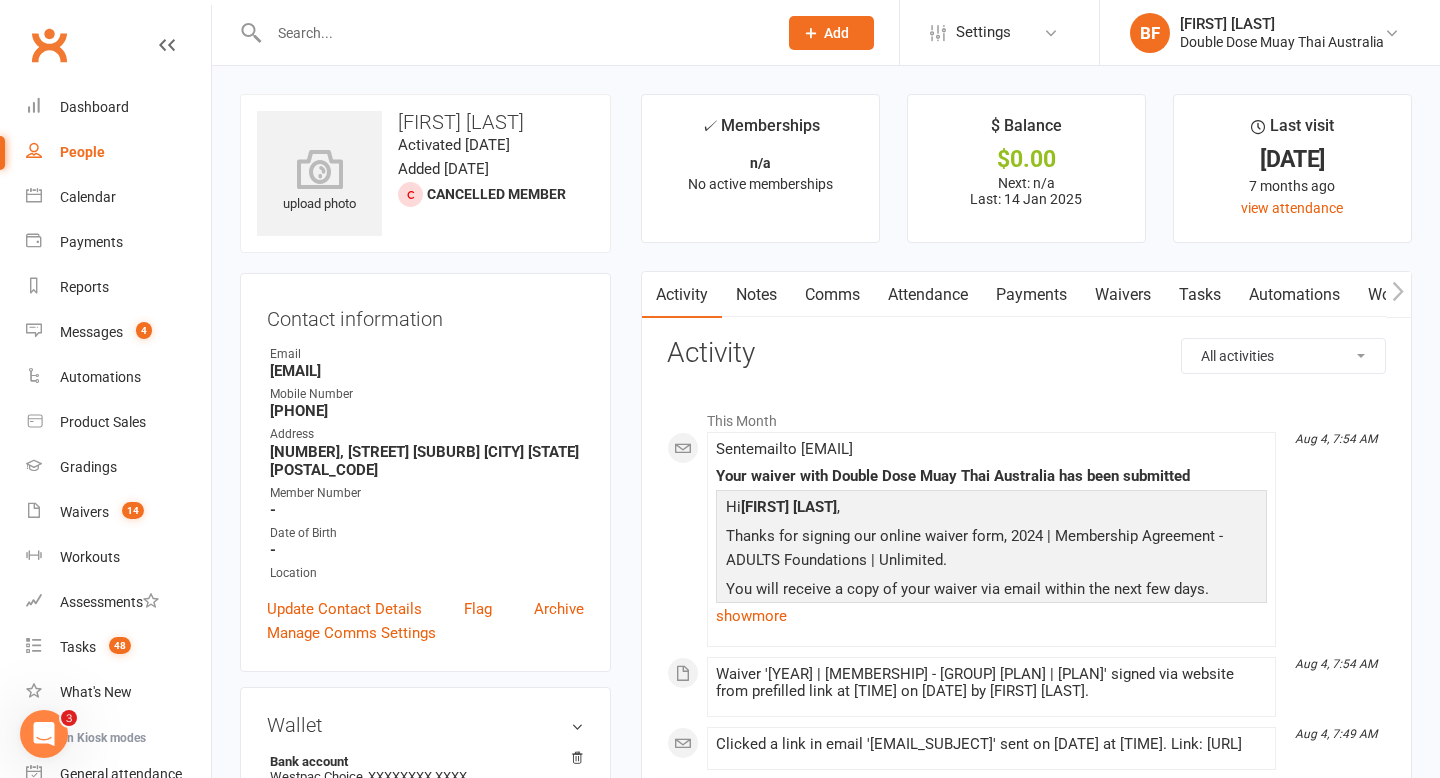 click on "[FIRST] [LAST]" at bounding box center (425, 122) 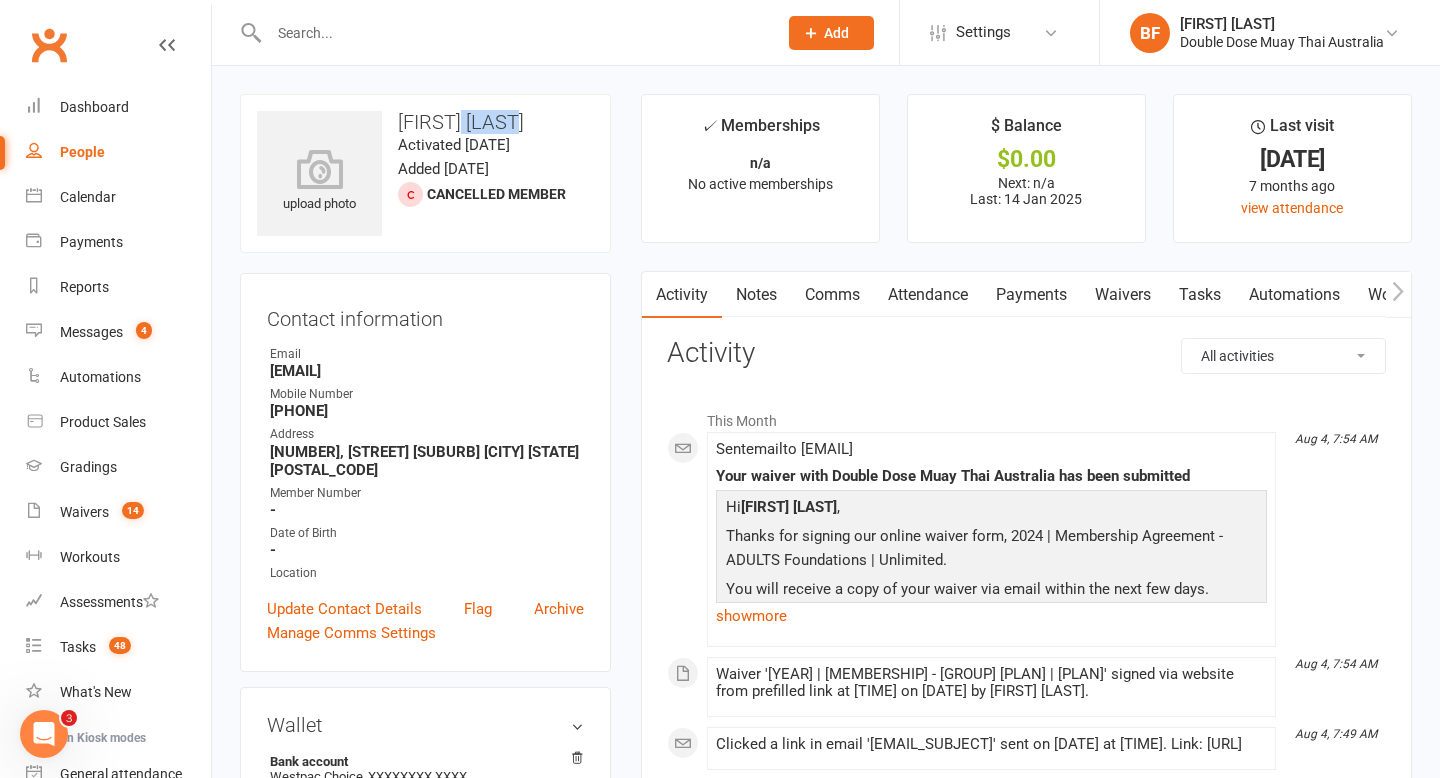 click on "[FIRST] [LAST]" at bounding box center (425, 122) 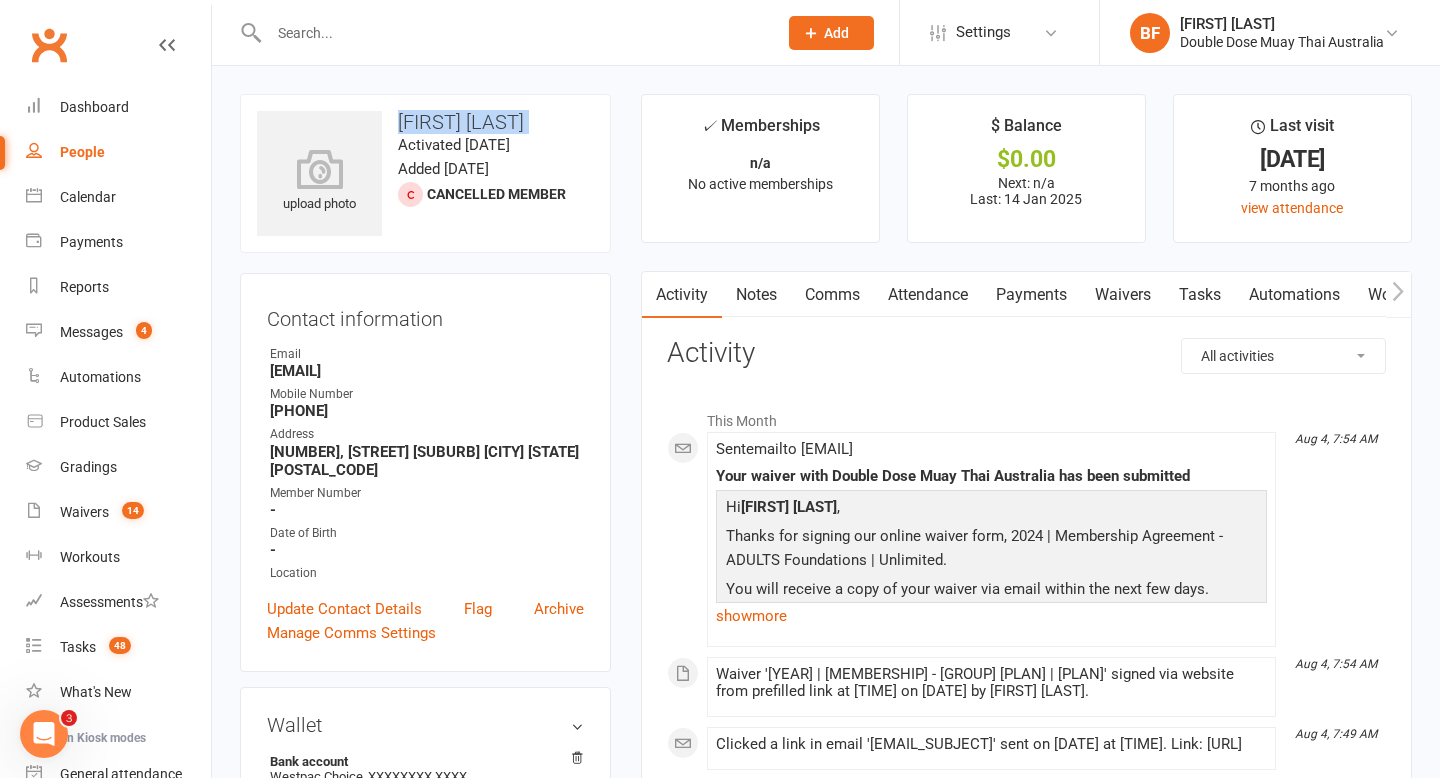 click on "[FIRST] [LAST]" at bounding box center (425, 122) 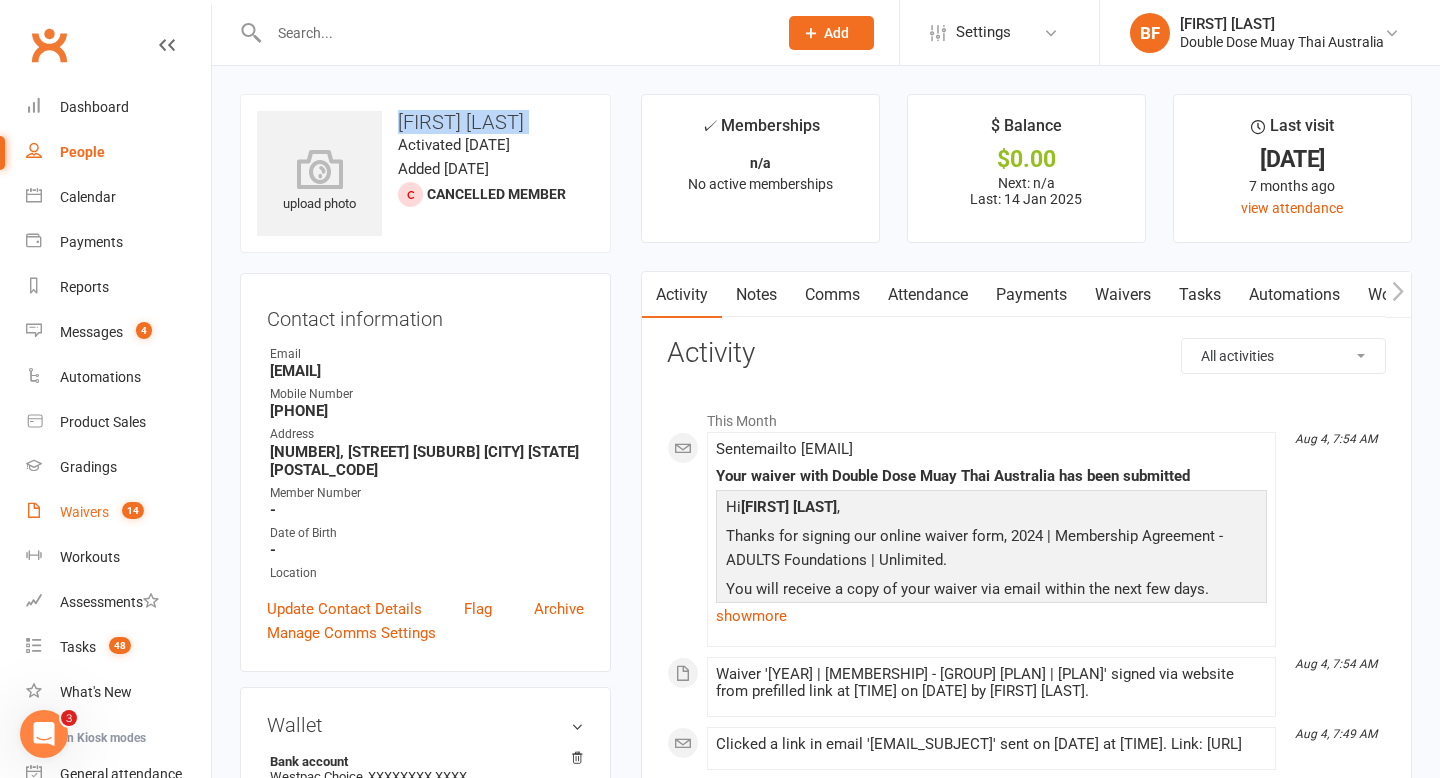 click on "Waivers" at bounding box center [84, 512] 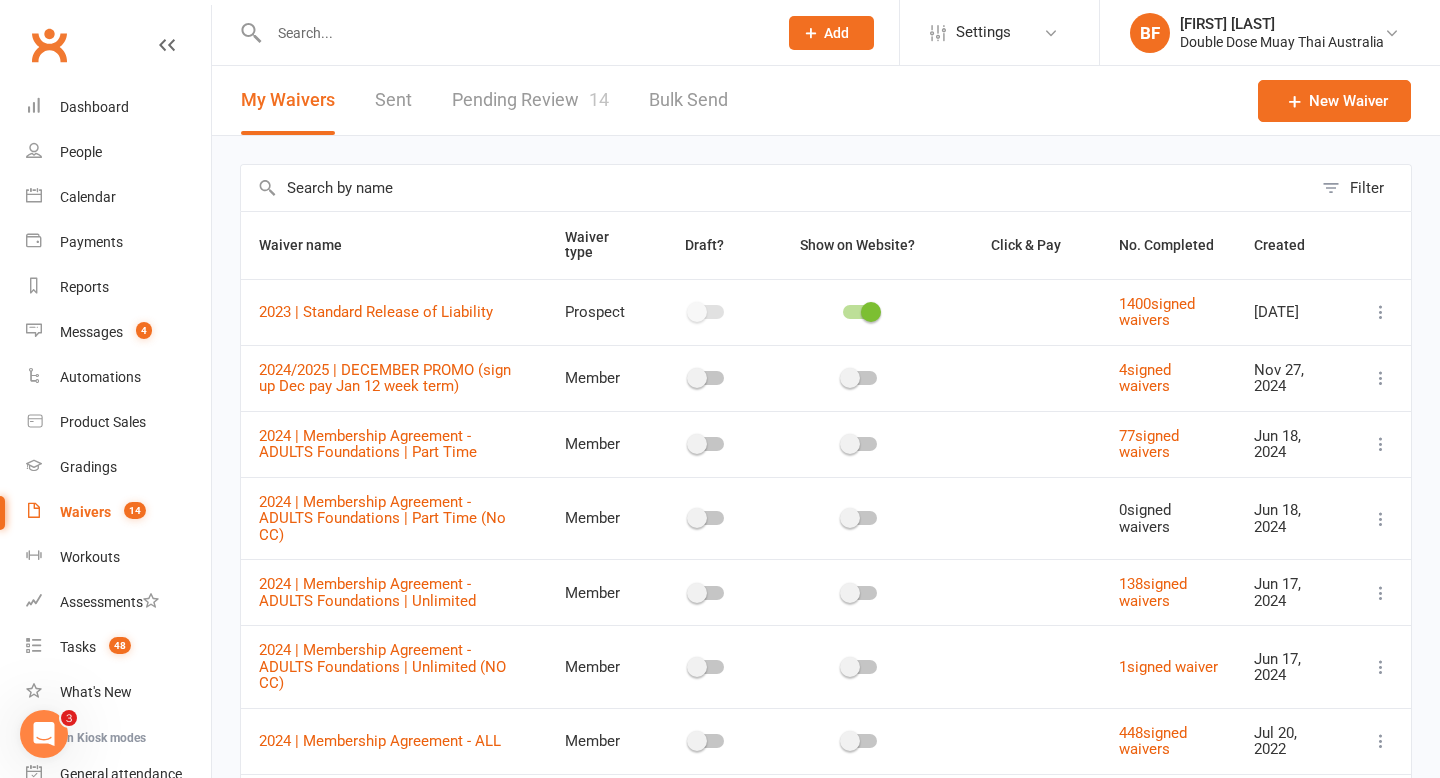 click on "Pending Review 14" at bounding box center (530, 100) 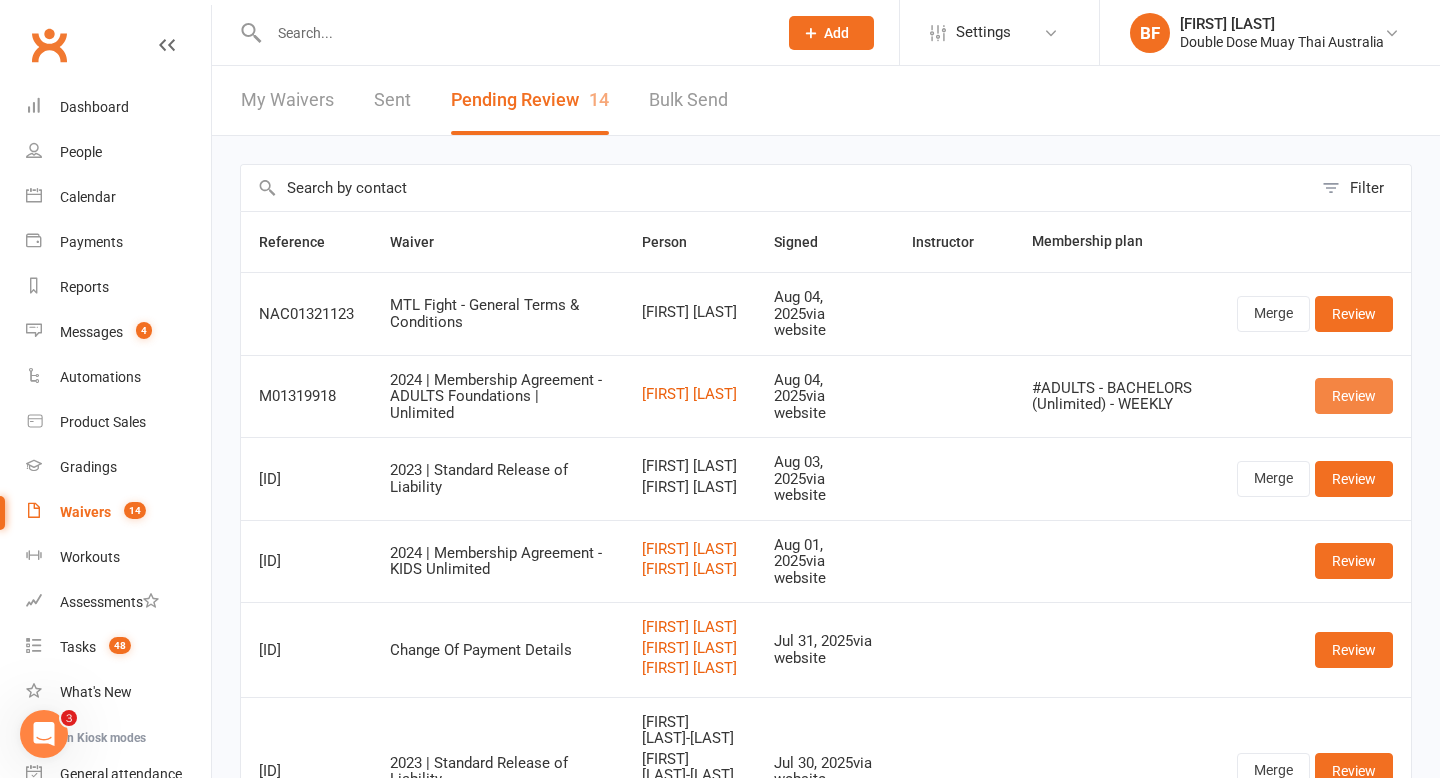 click on "Review" at bounding box center [1354, 396] 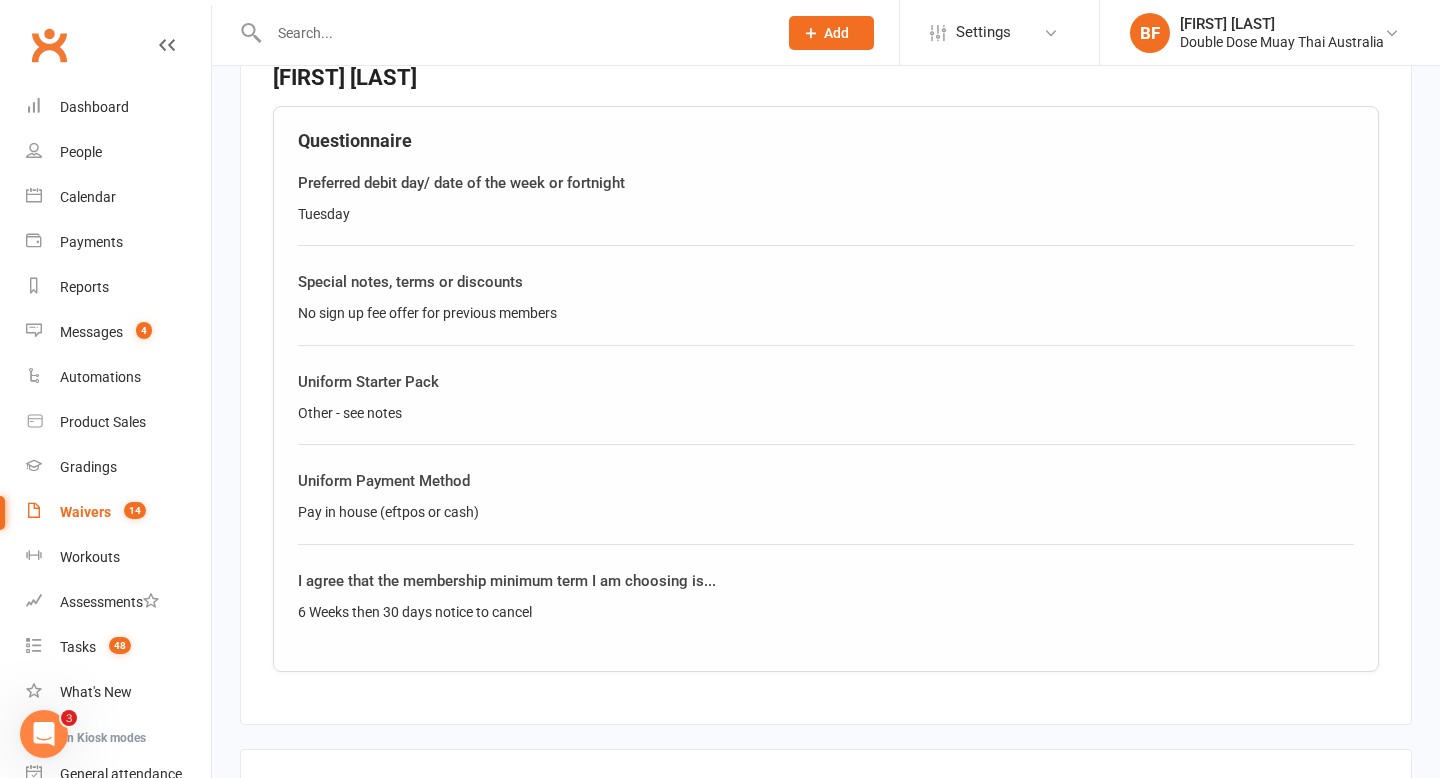 scroll, scrollTop: 953, scrollLeft: 0, axis: vertical 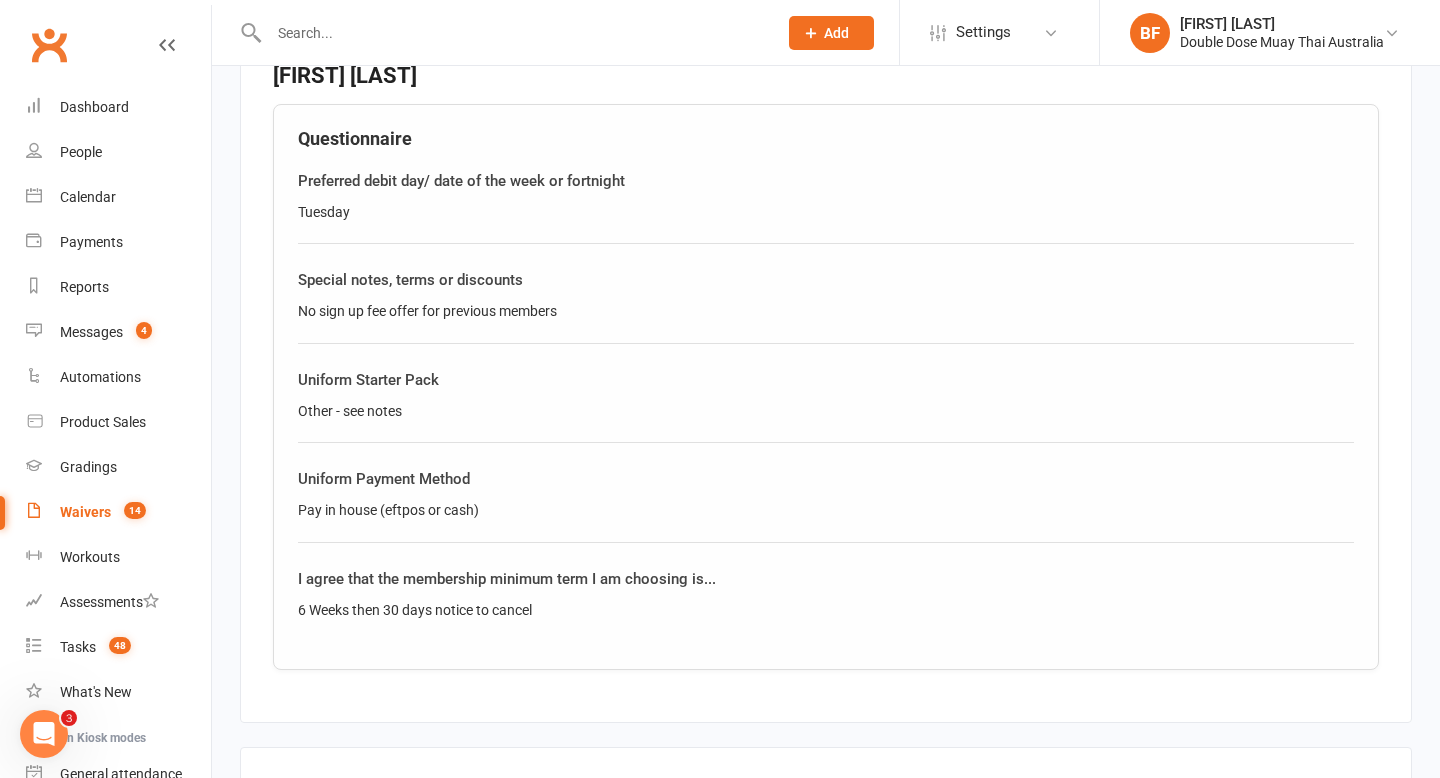 click at bounding box center (513, 33) 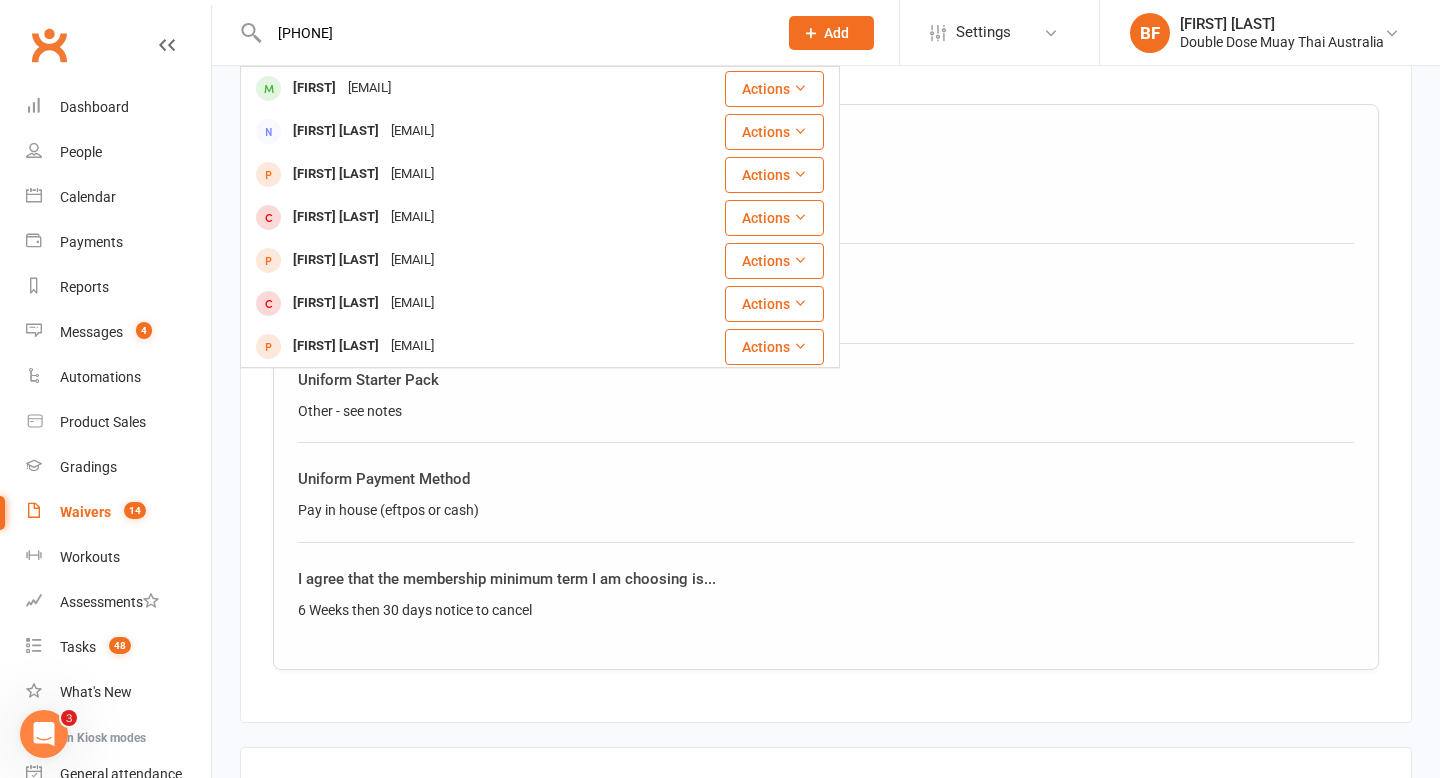 type on "[PHONE]" 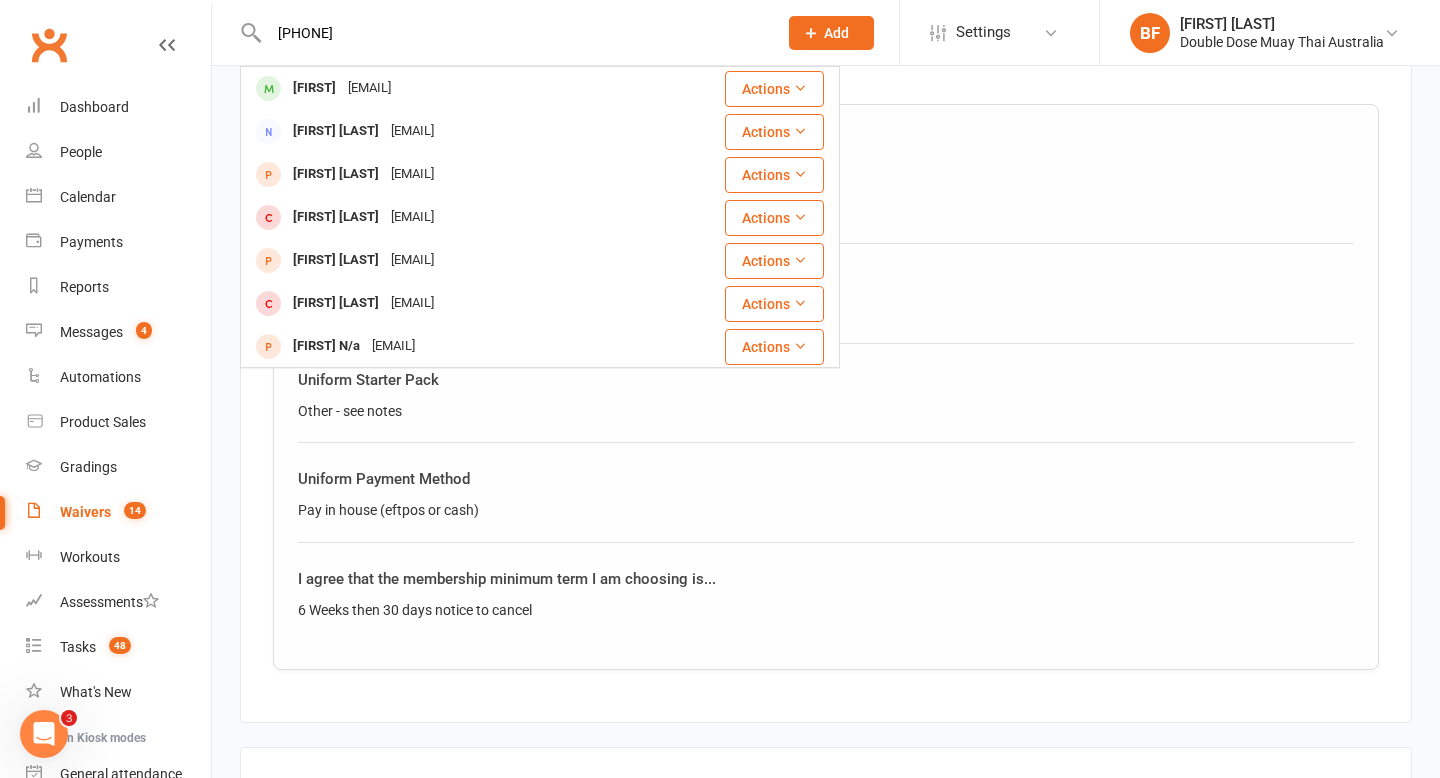 drag, startPoint x: 386, startPoint y: 31, endPoint x: 0, endPoint y: 23, distance: 386.0829 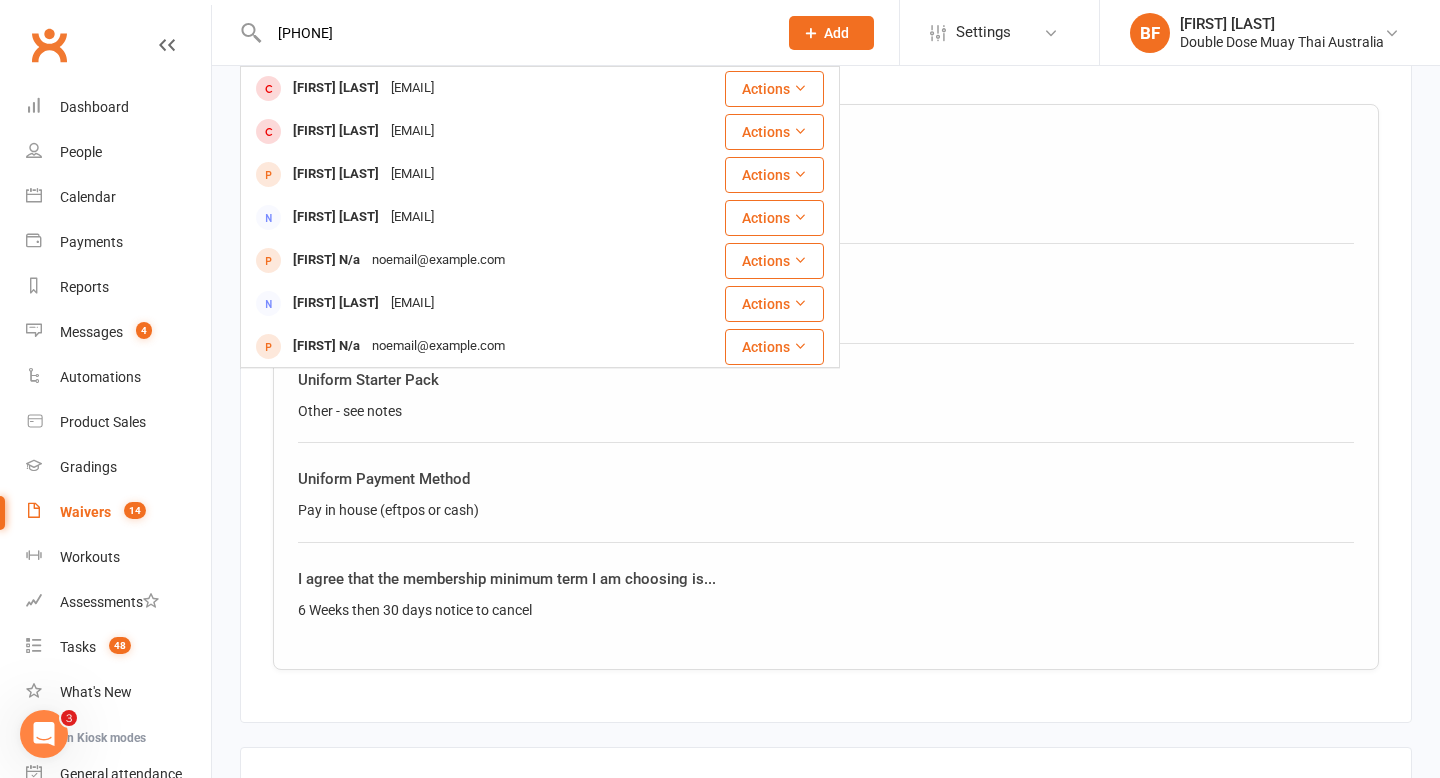 type on "[PHONE]" 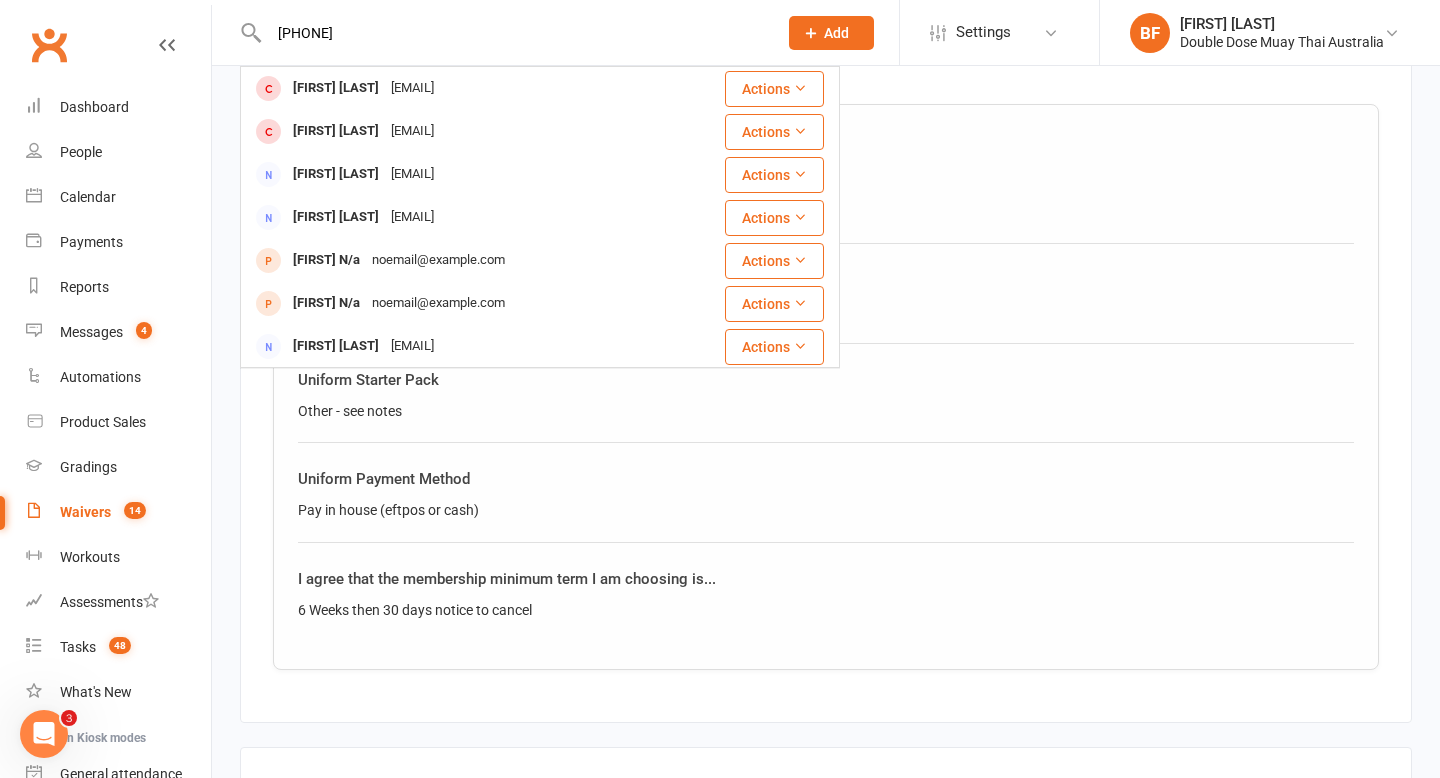 drag, startPoint x: 422, startPoint y: 25, endPoint x: 189, endPoint y: 5, distance: 233.8568 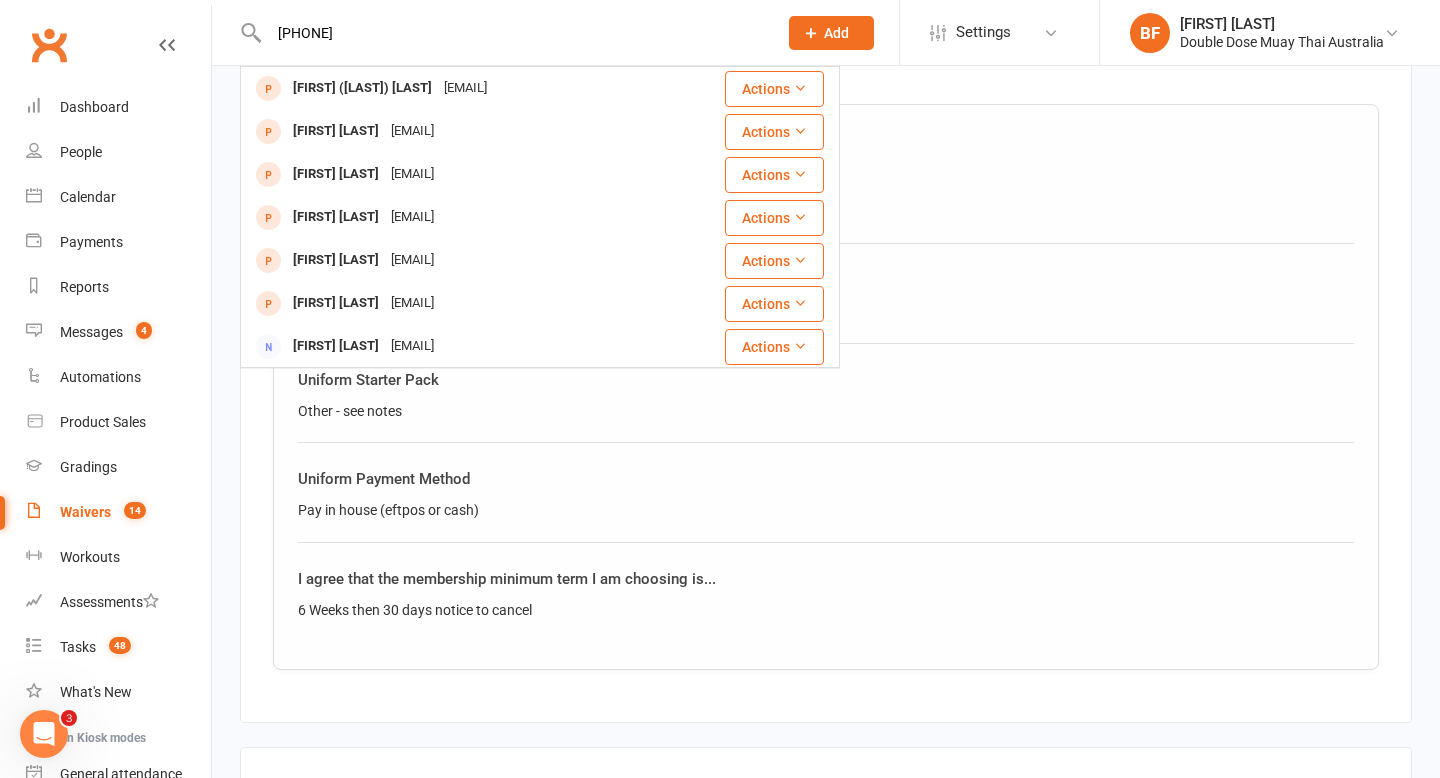 click on "[PHONE]" at bounding box center (513, 33) 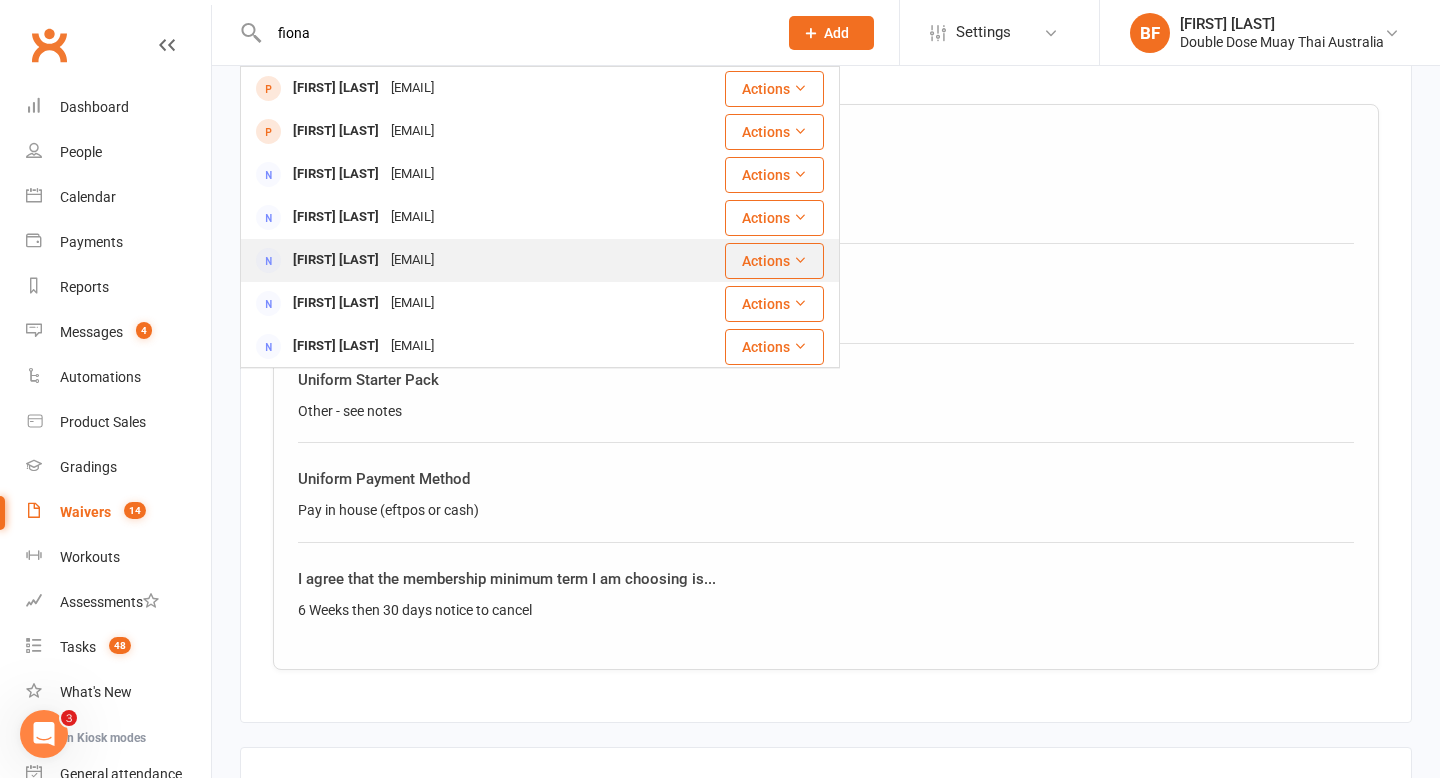 type on "fiona" 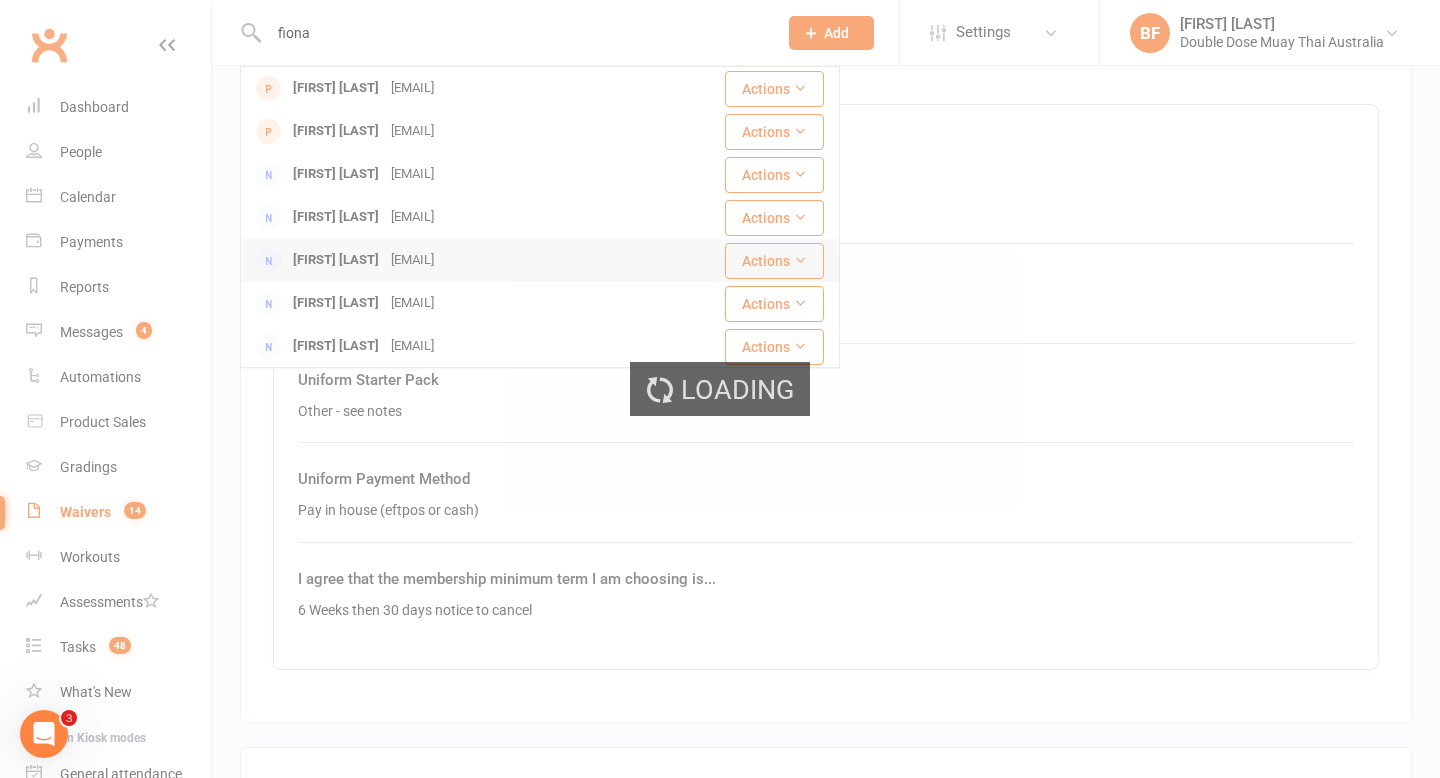 type 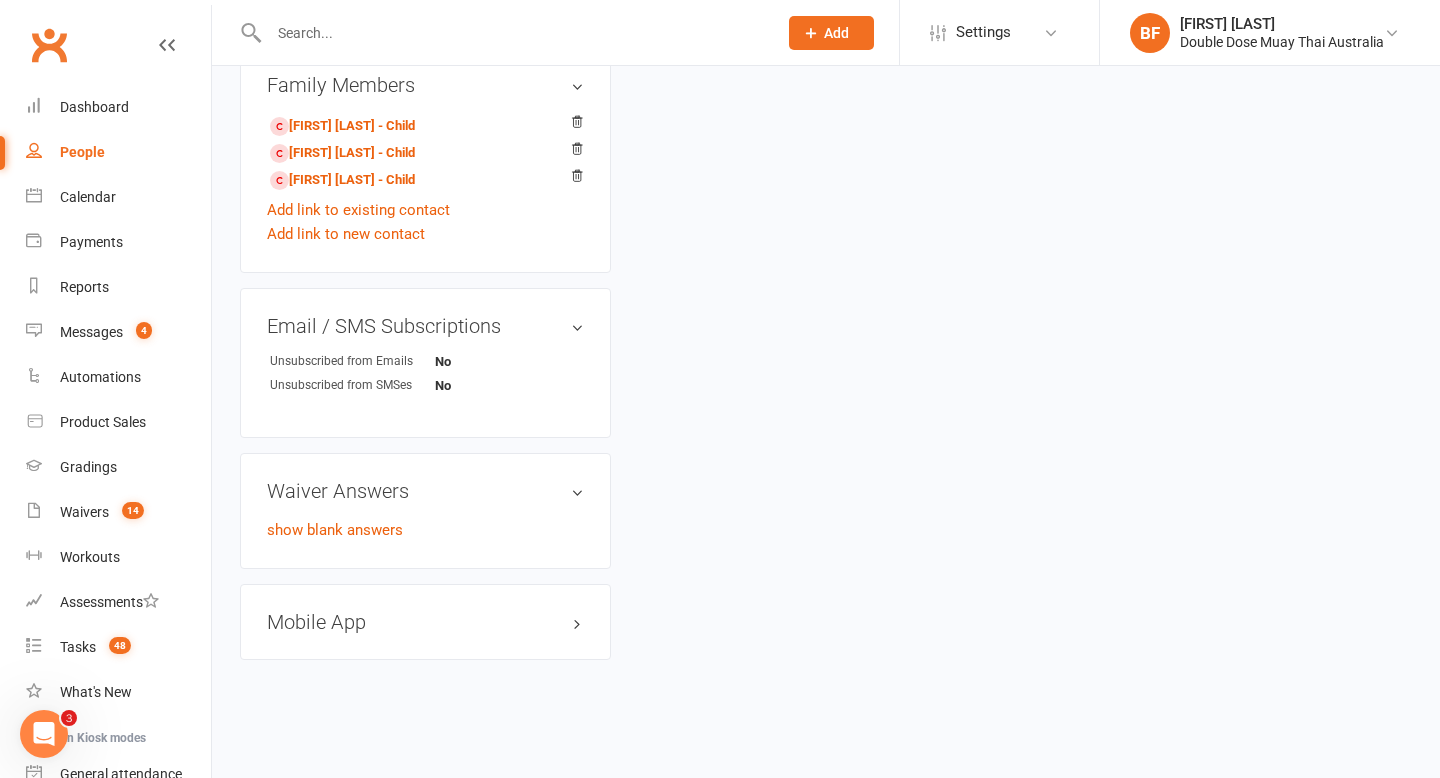 scroll, scrollTop: 0, scrollLeft: 0, axis: both 